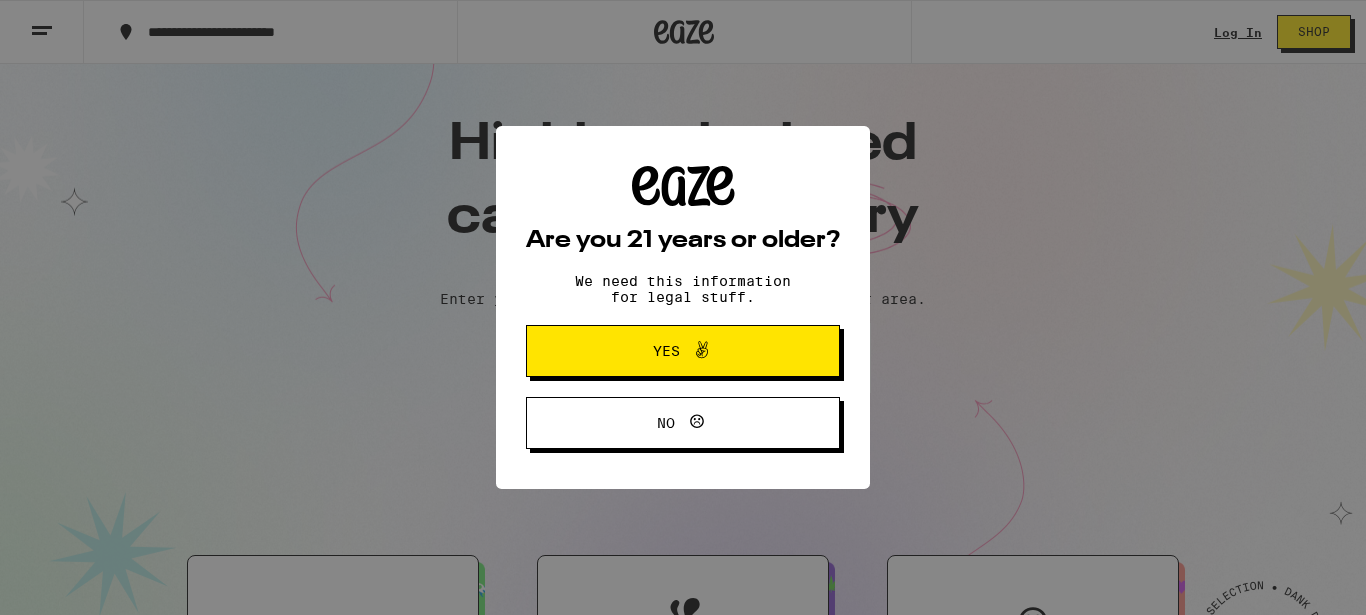 scroll, scrollTop: 0, scrollLeft: 0, axis: both 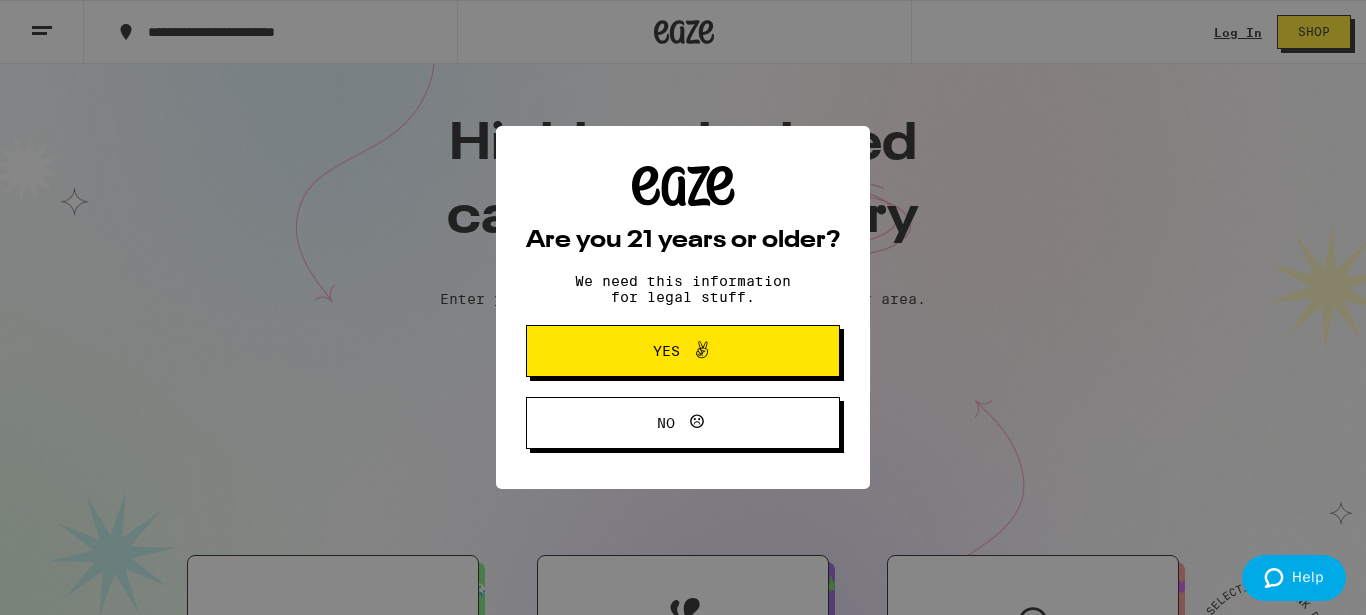 click on "Yes" at bounding box center (683, 351) 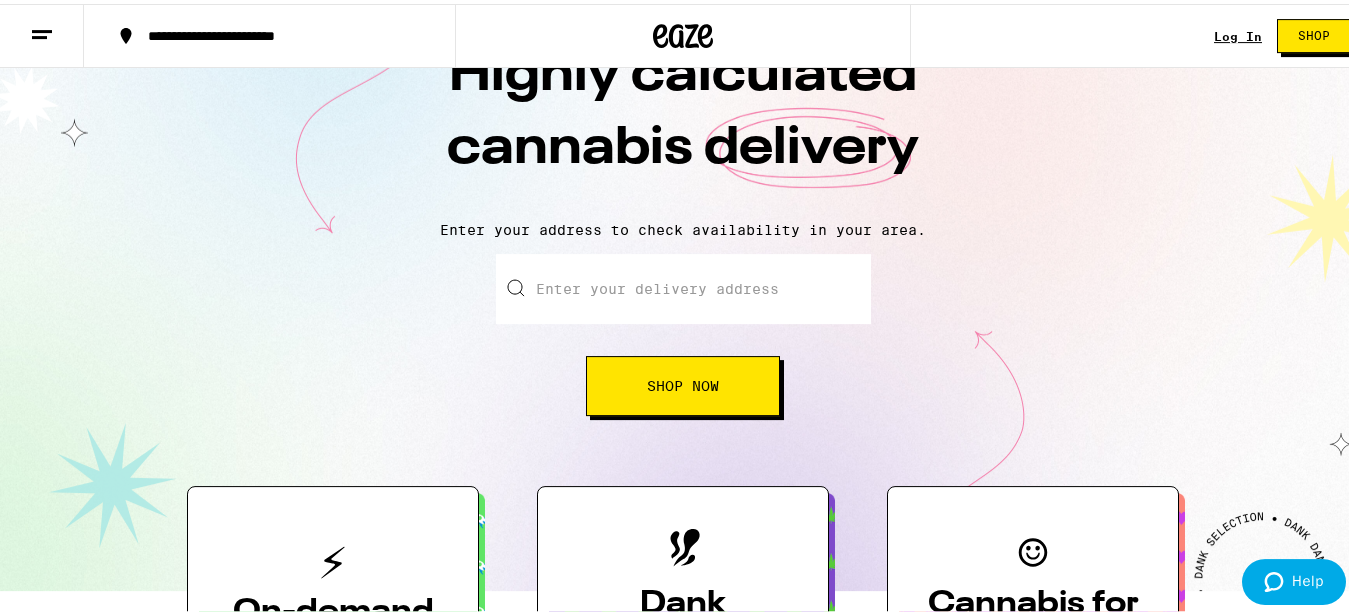 scroll, scrollTop: 50, scrollLeft: 0, axis: vertical 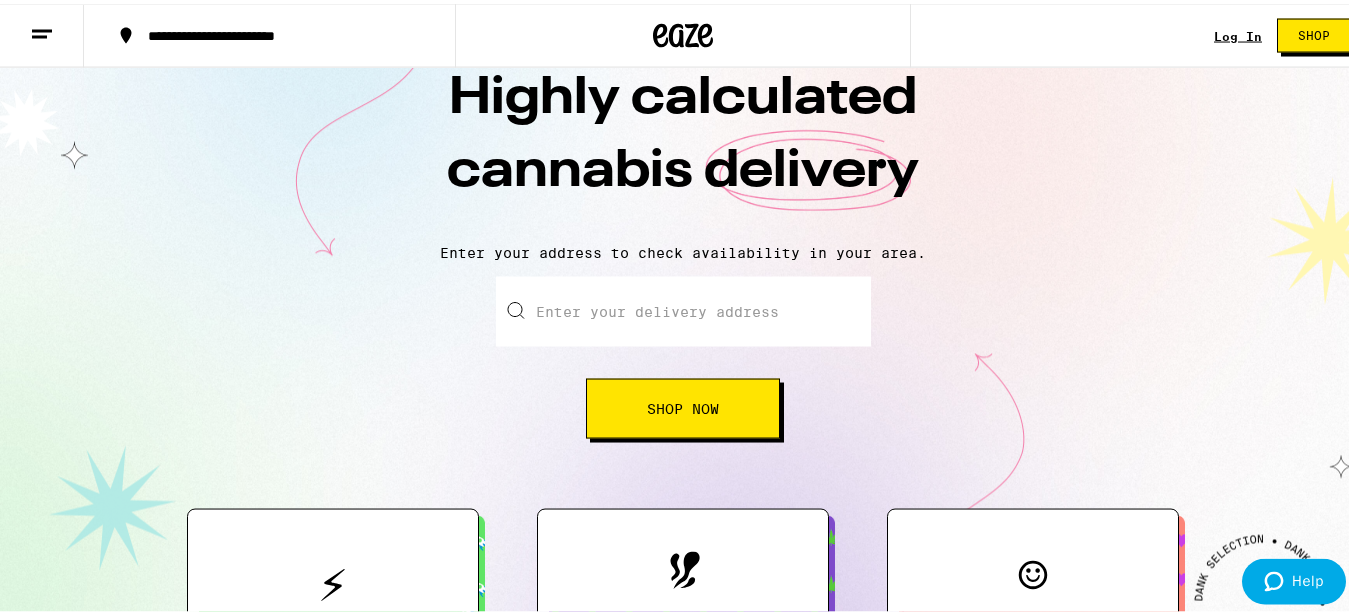 click on "Enter your delivery address" at bounding box center (683, 308) 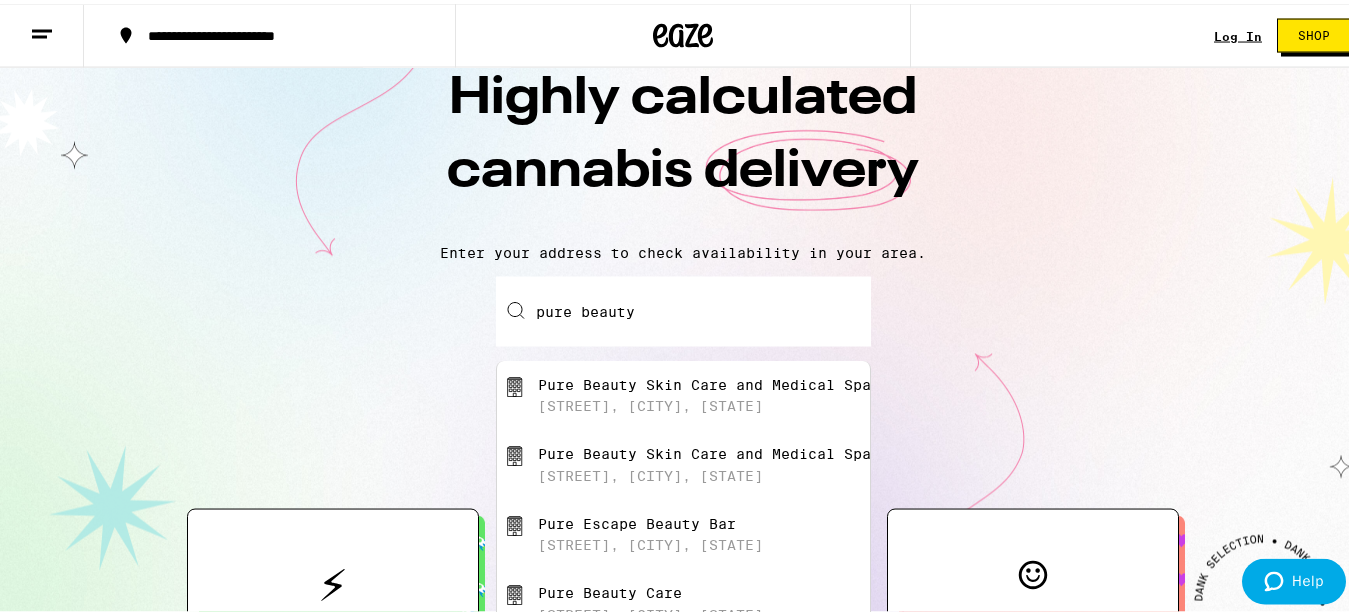 type on "pure beauty" 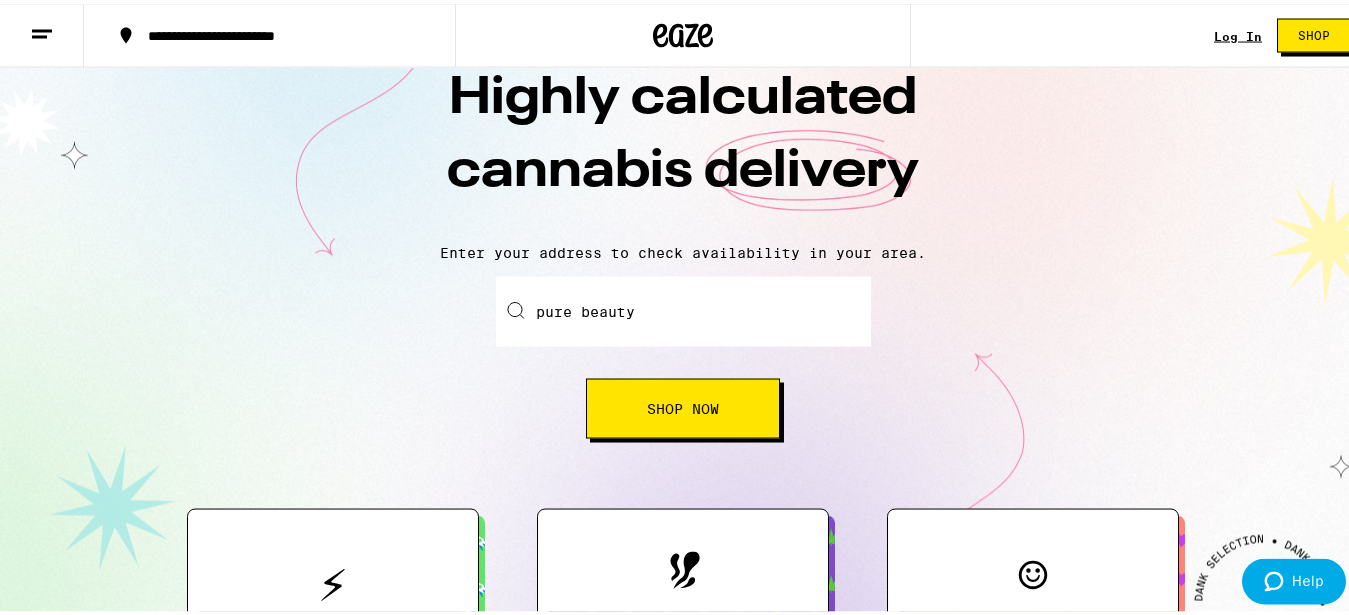 click on "pure beauty" at bounding box center [683, 308] 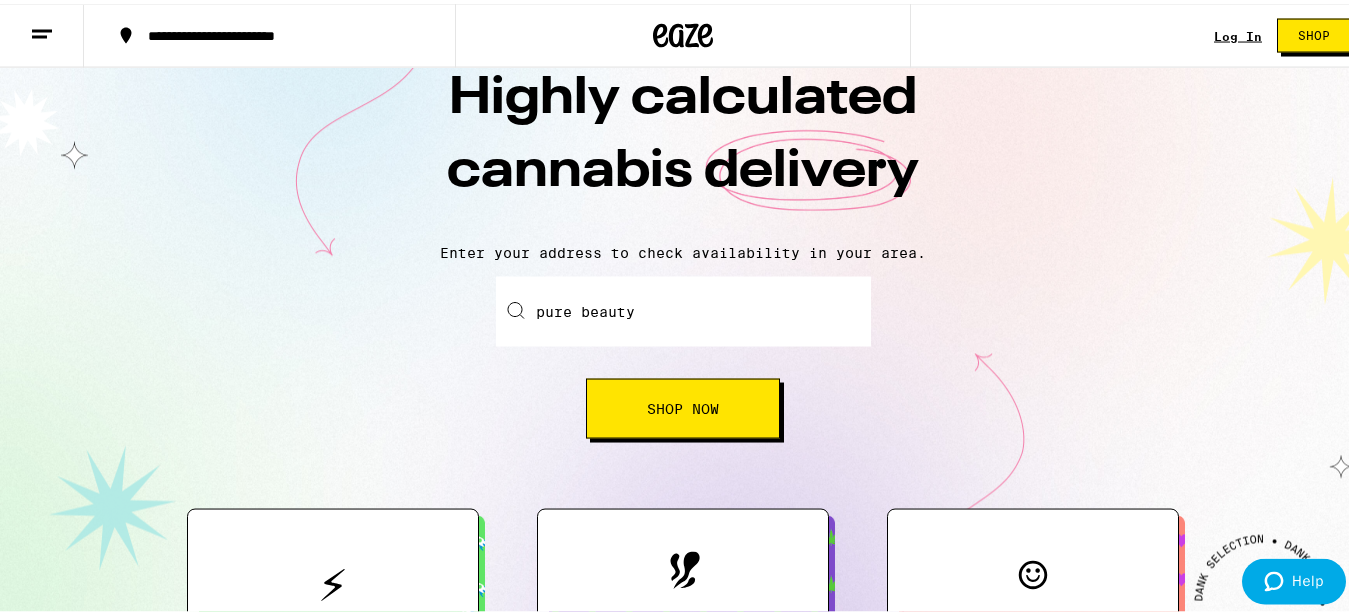 drag, startPoint x: 1353, startPoint y: 80, endPoint x: 1361, endPoint y: 112, distance: 32.984844 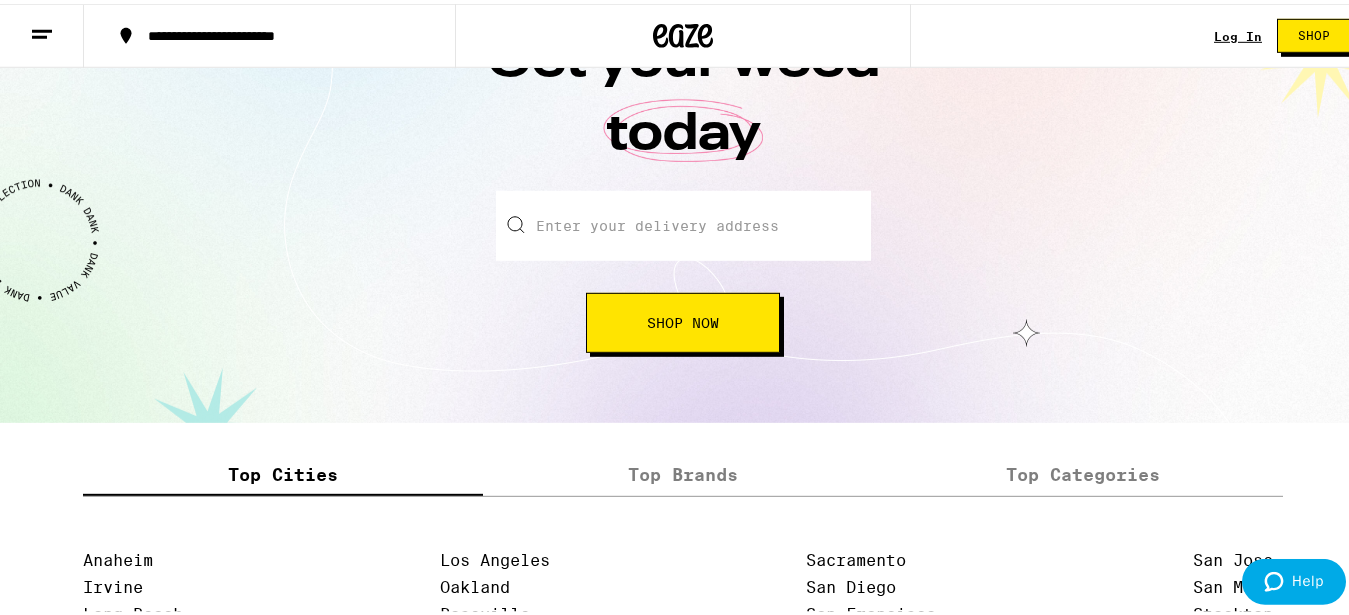 scroll, scrollTop: 2226, scrollLeft: 0, axis: vertical 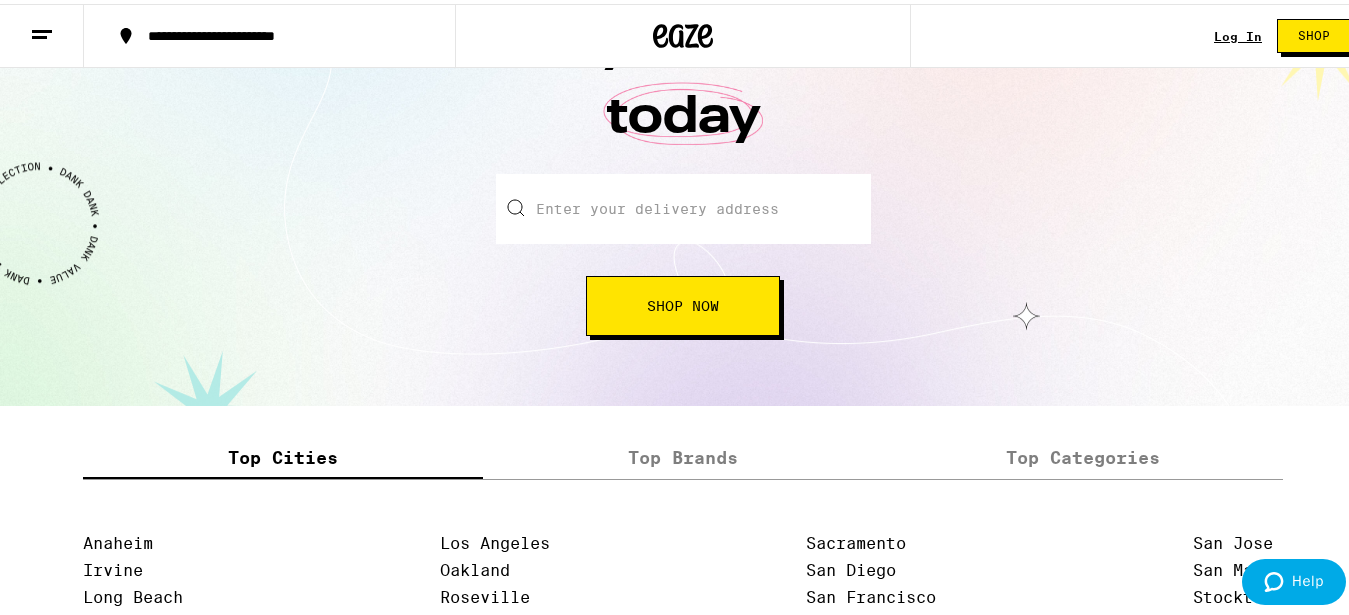 click on "Enter your delivery address" at bounding box center (683, 205) 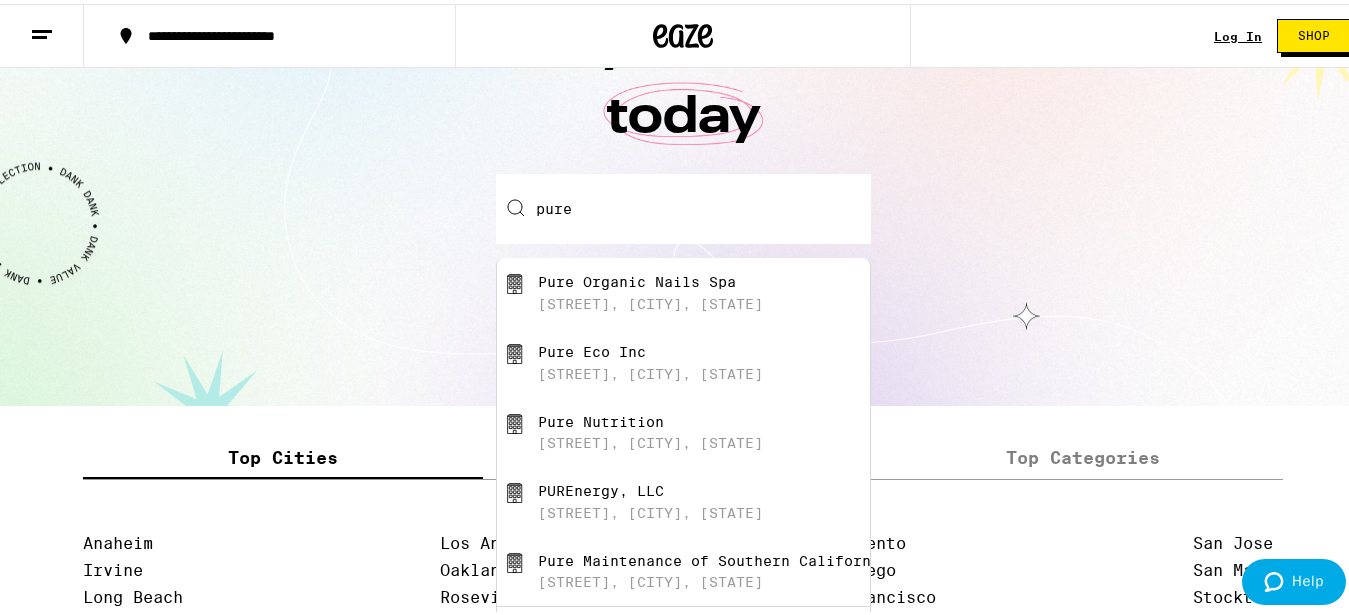 type on "pure" 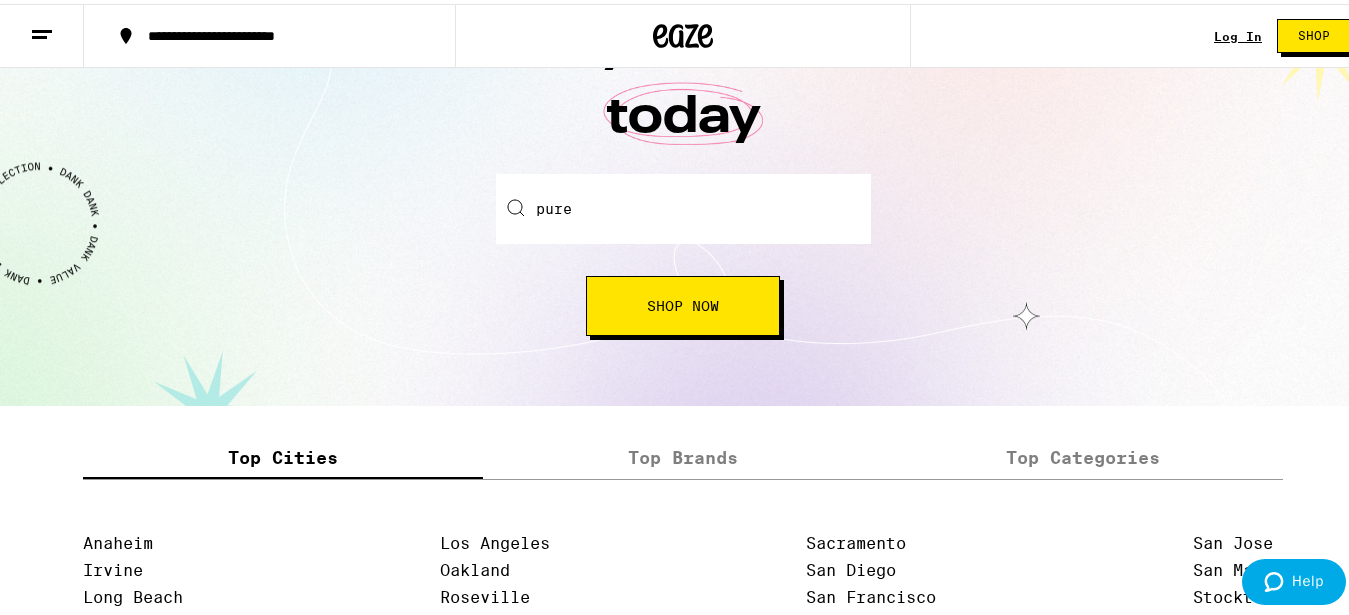 click on "Shop Now" at bounding box center (683, 302) 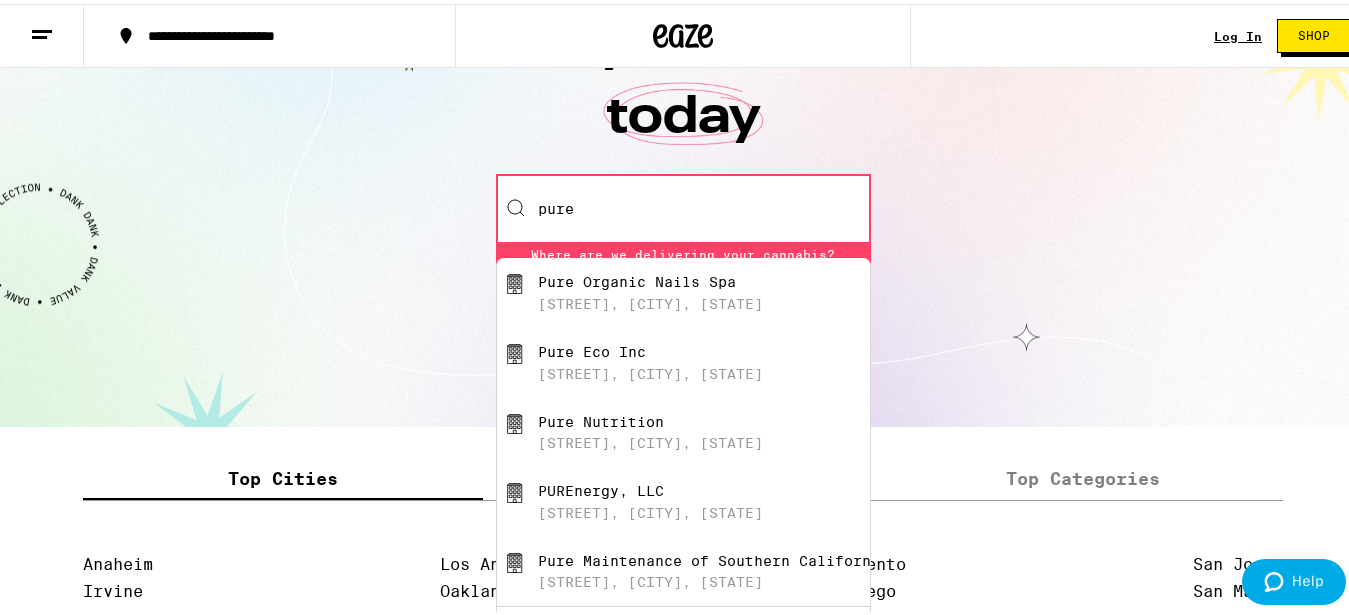 click on "pure" at bounding box center (683, 205) 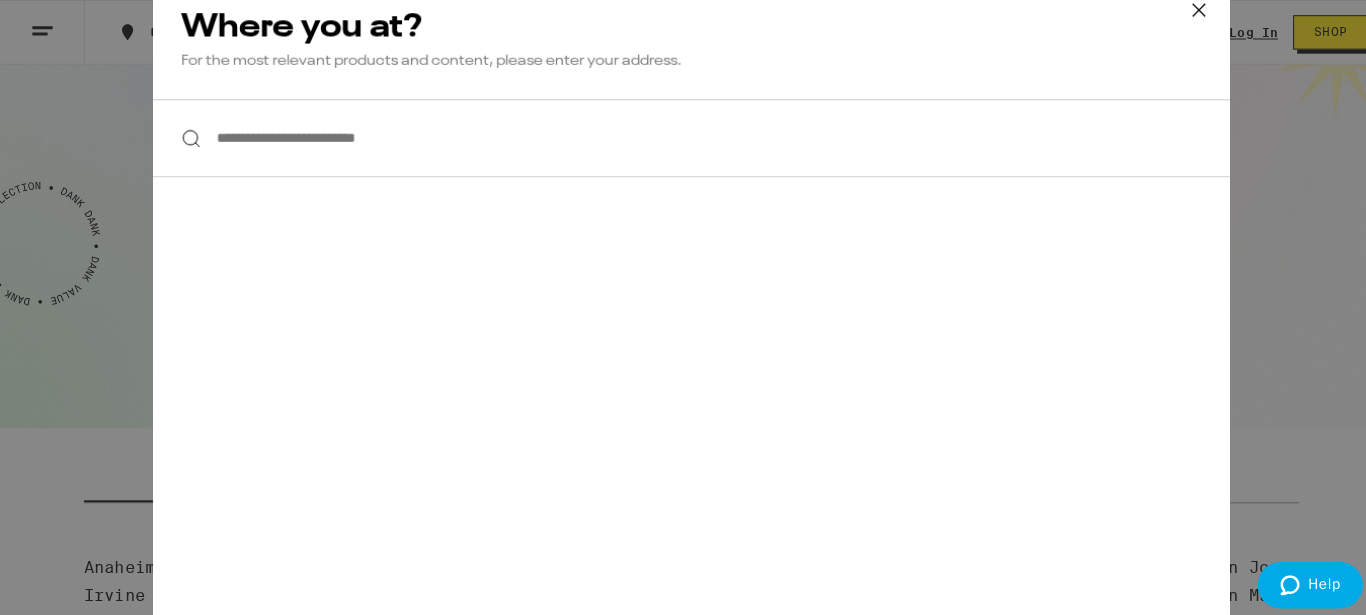 scroll, scrollTop: 2226, scrollLeft: 0, axis: vertical 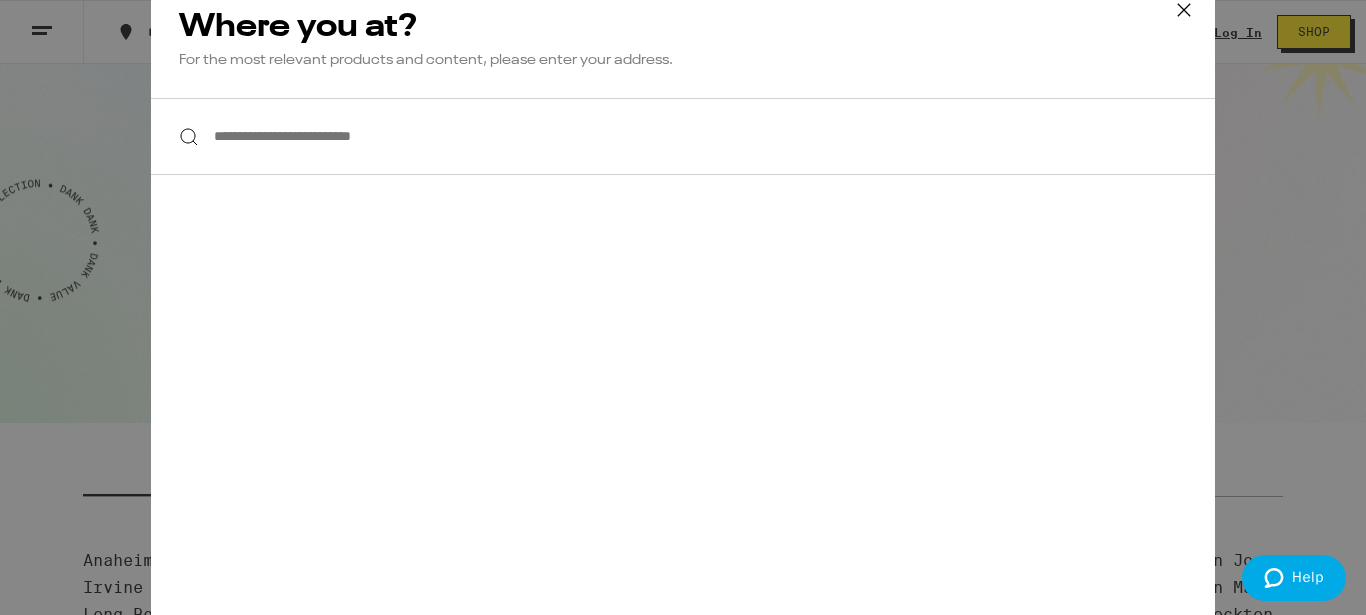 click on "**********" at bounding box center (683, 136) 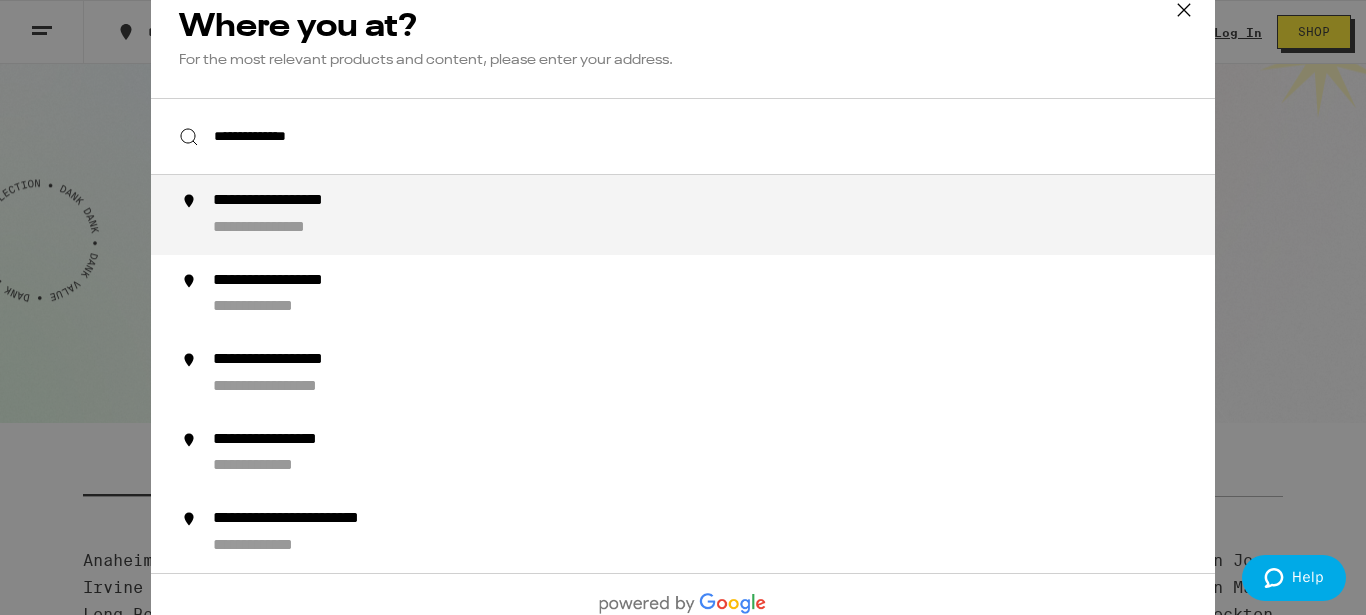 click on "**********" at bounding box center (306, 201) 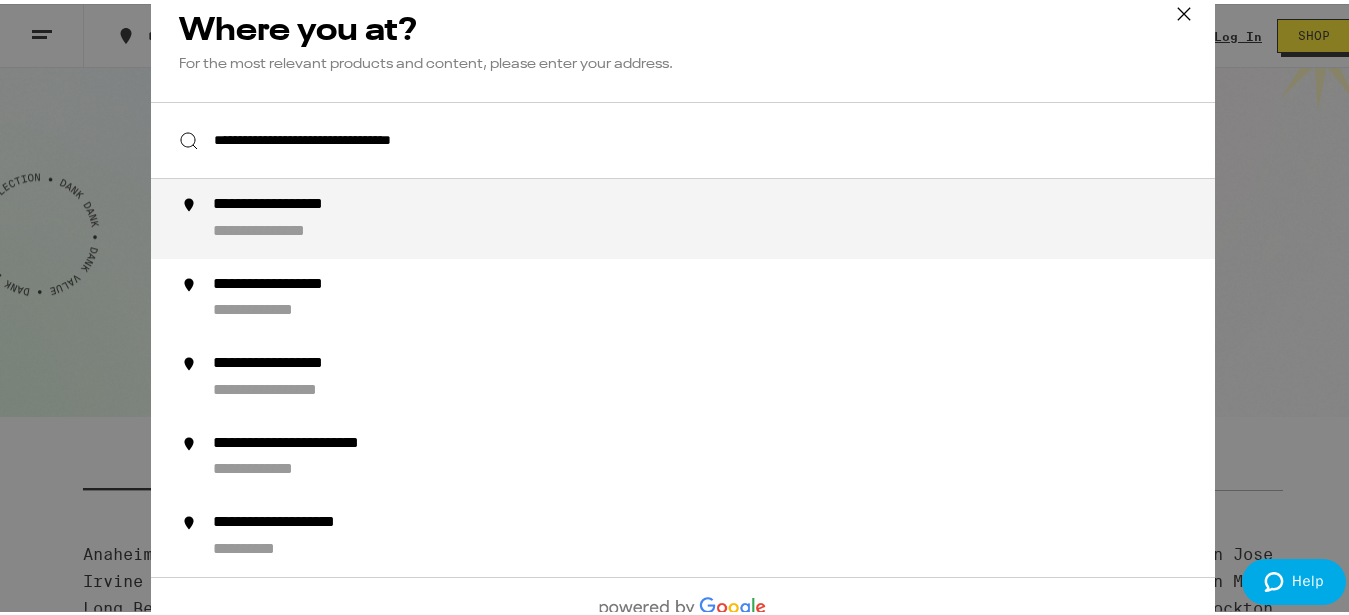 scroll, scrollTop: 2226, scrollLeft: 0, axis: vertical 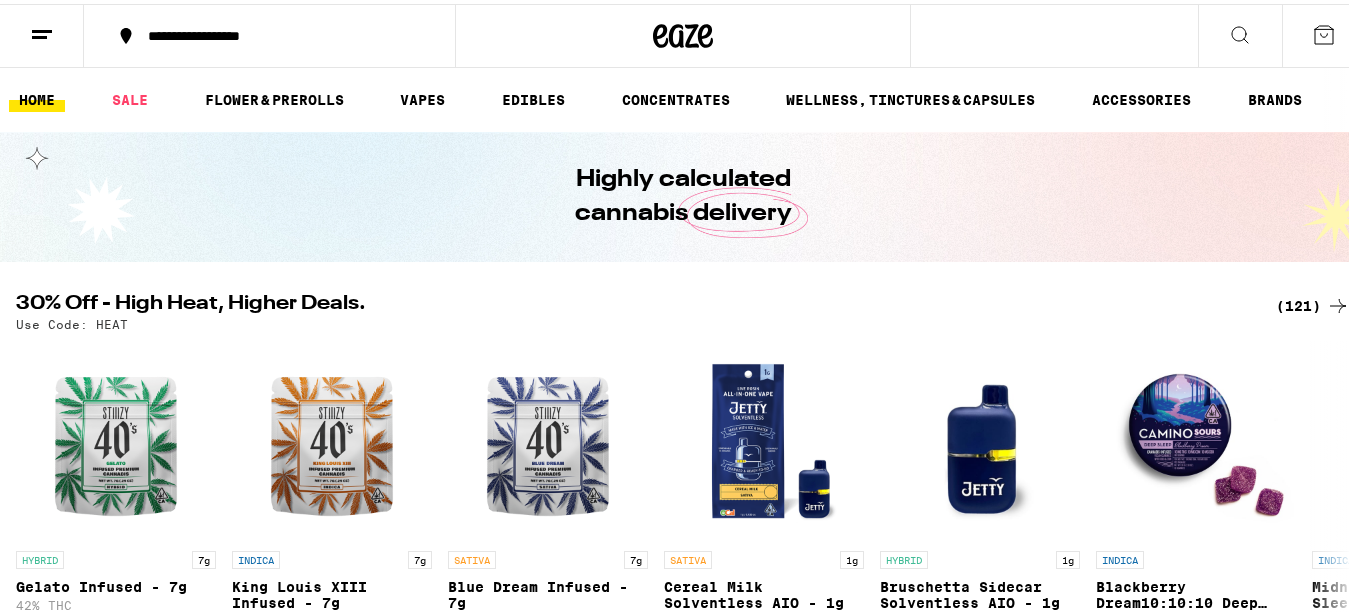 click on "**********" at bounding box center (683, 32) 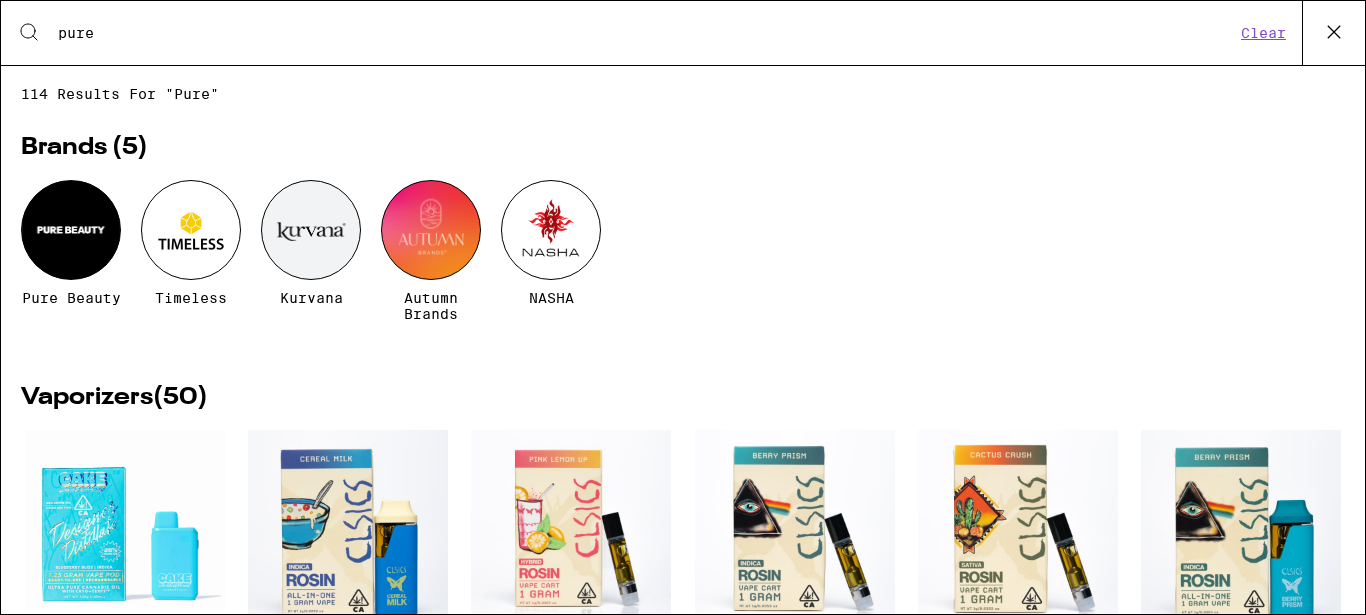type on "pure" 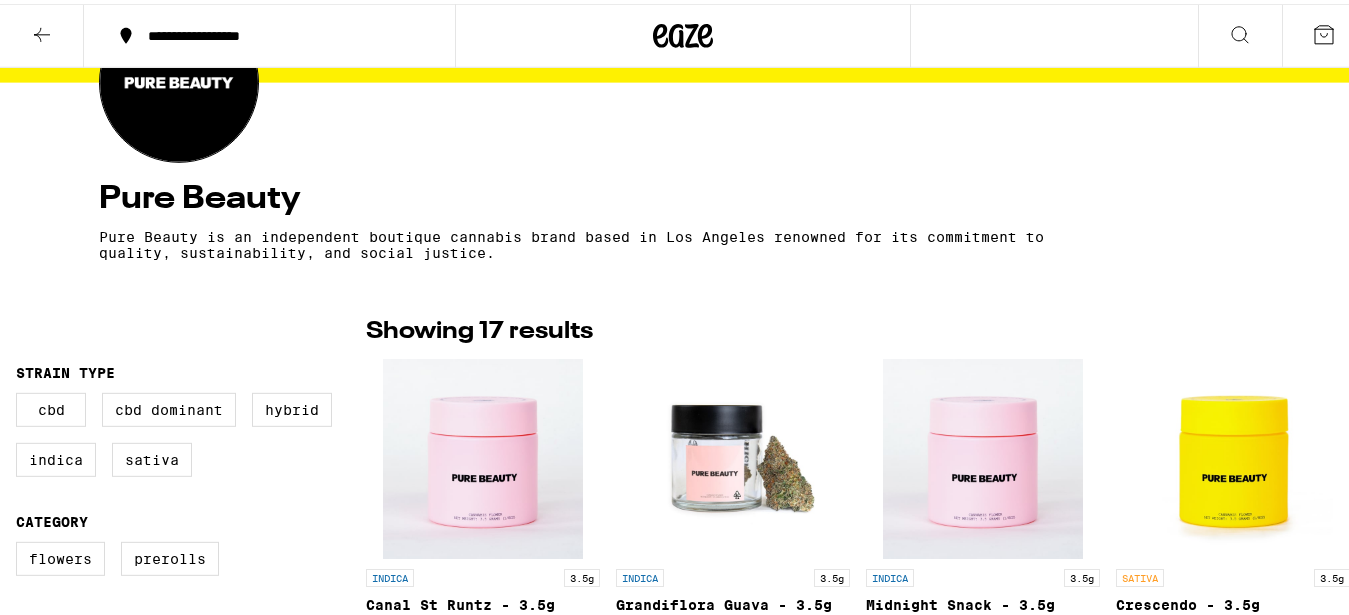 scroll, scrollTop: 306, scrollLeft: 0, axis: vertical 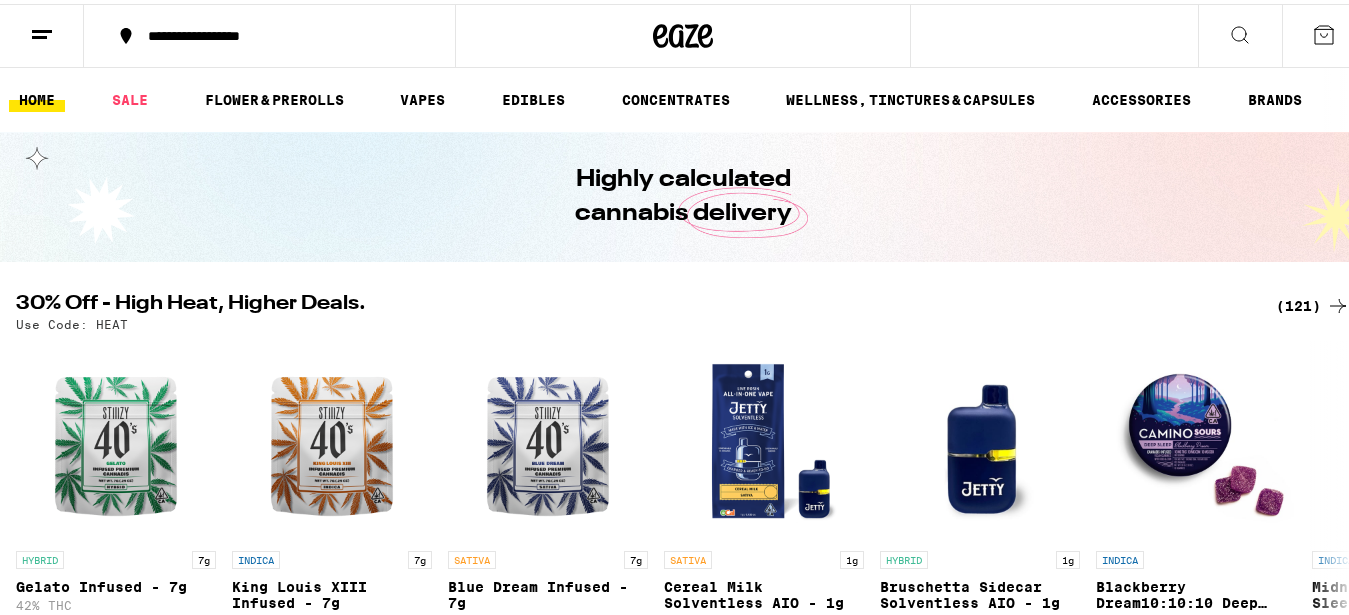 click on "**********" at bounding box center (683, 32) 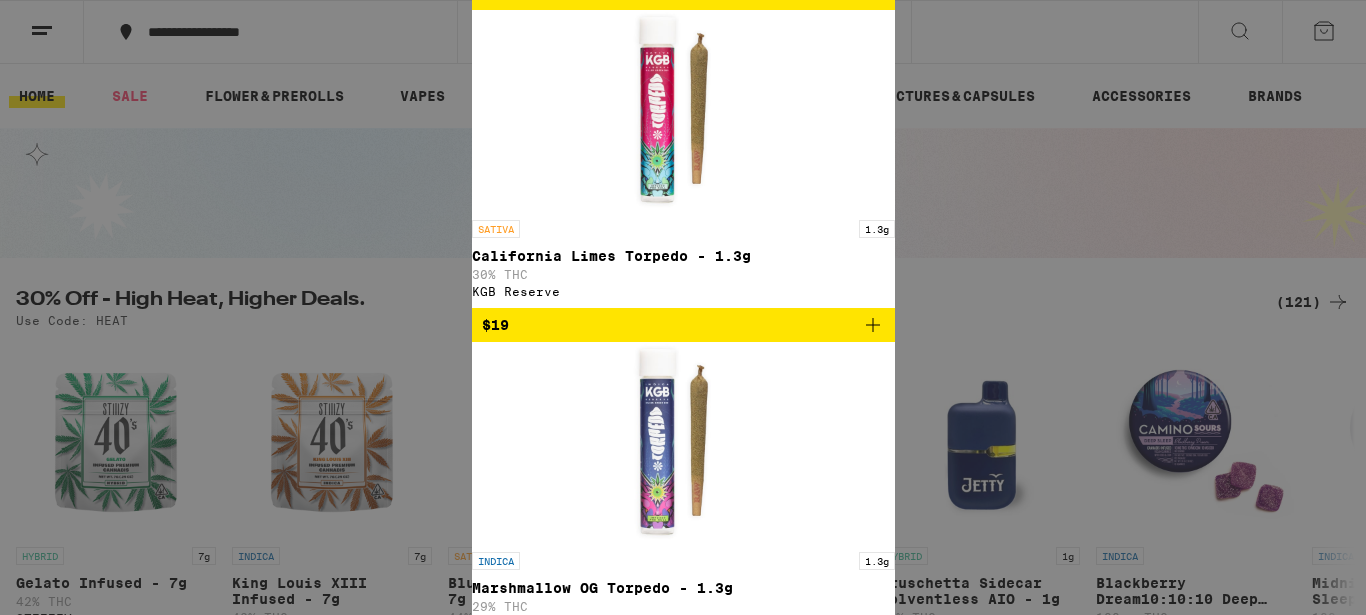 type on "pure" 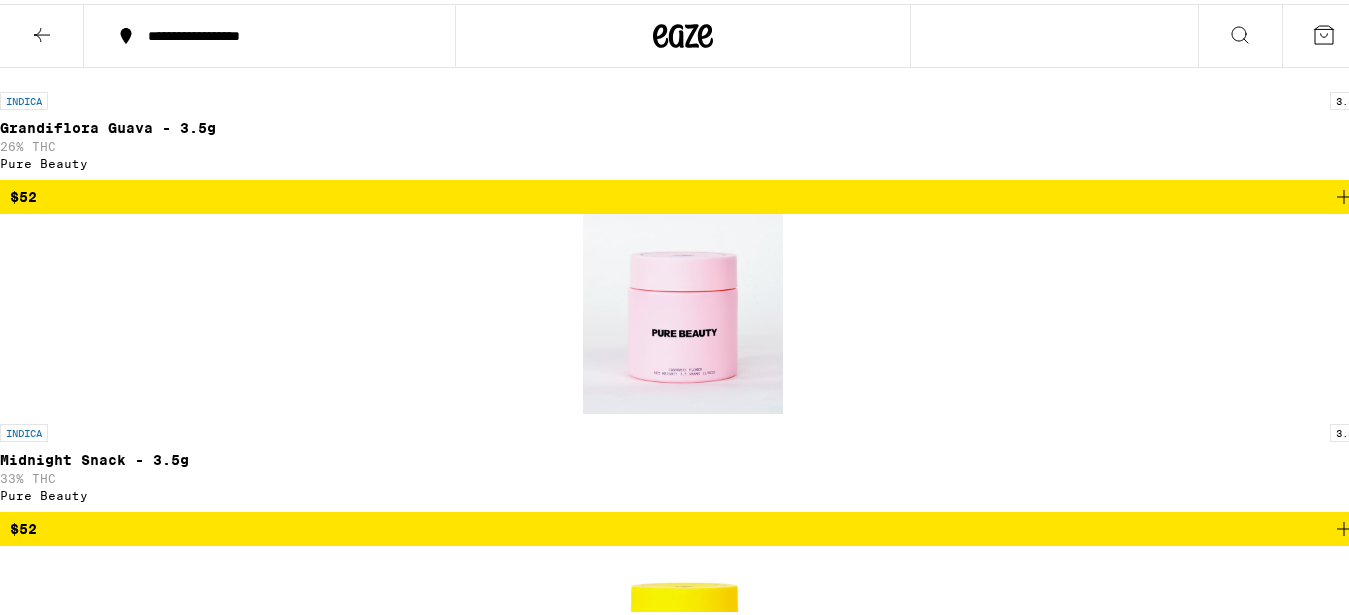 scroll, scrollTop: 1727, scrollLeft: 0, axis: vertical 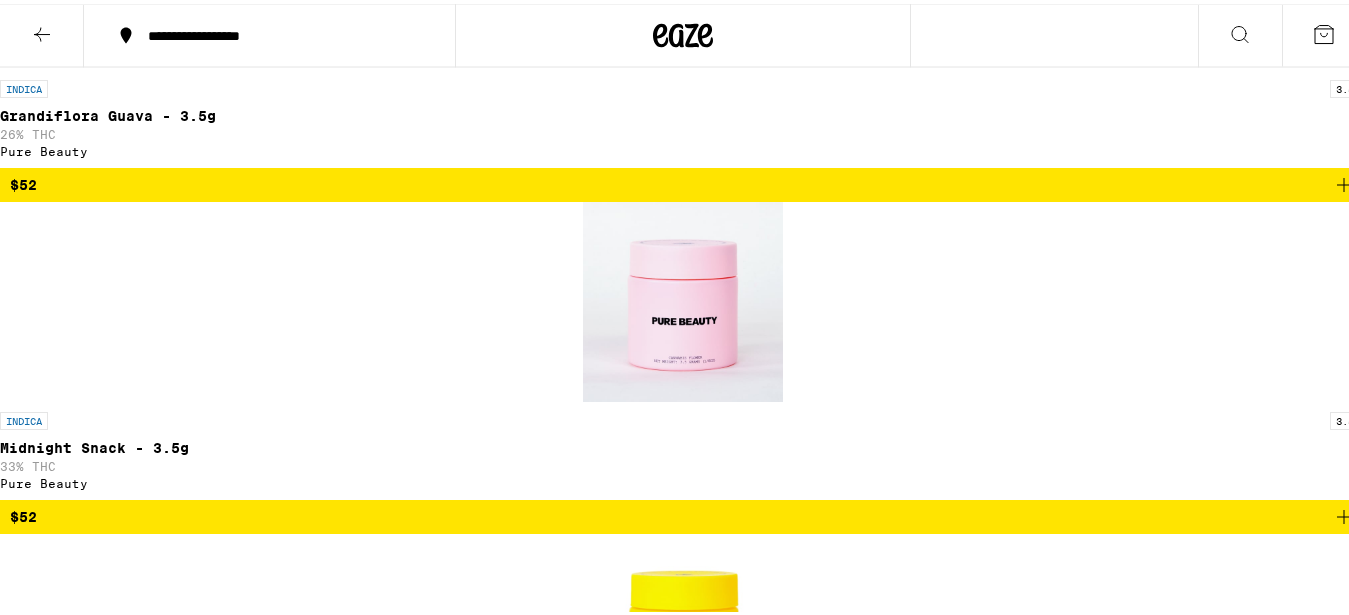 click on "$50" at bounding box center (683, 4497) 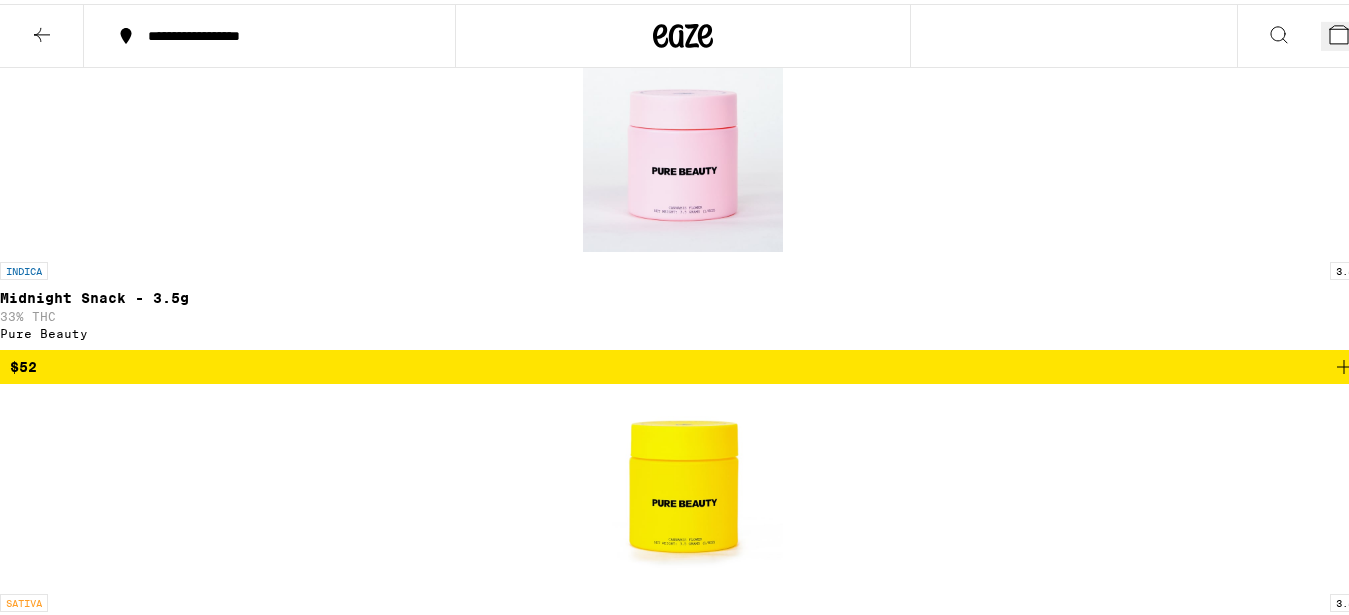 scroll, scrollTop: 1896, scrollLeft: 0, axis: vertical 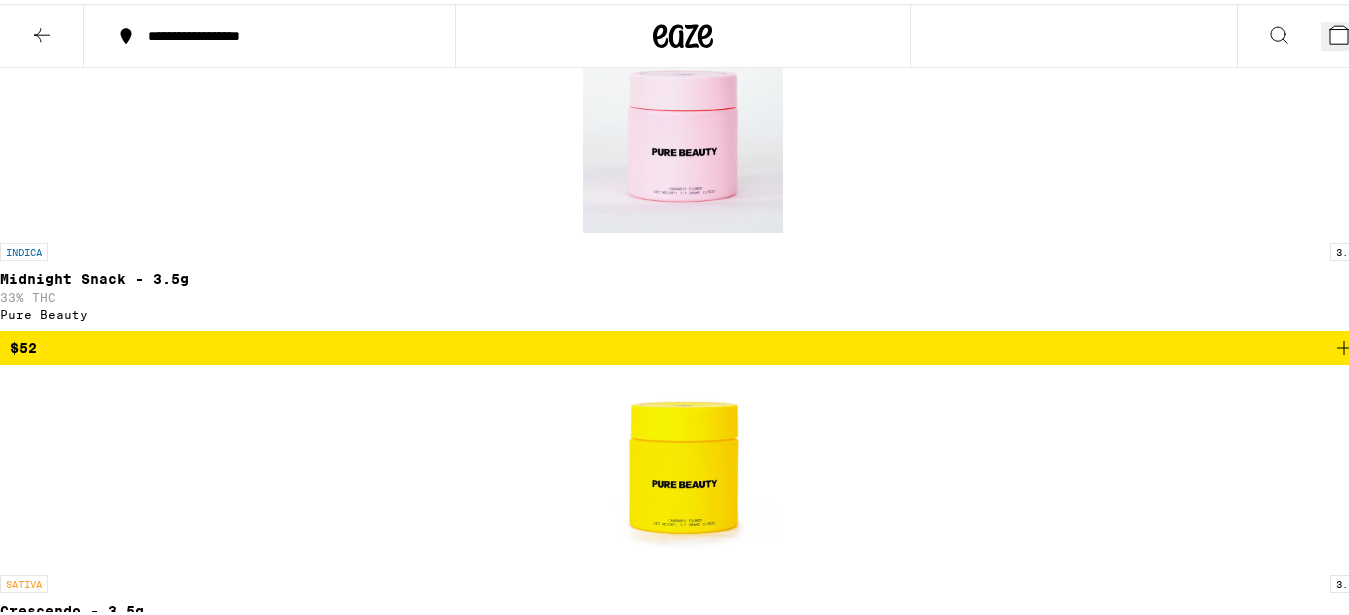 click 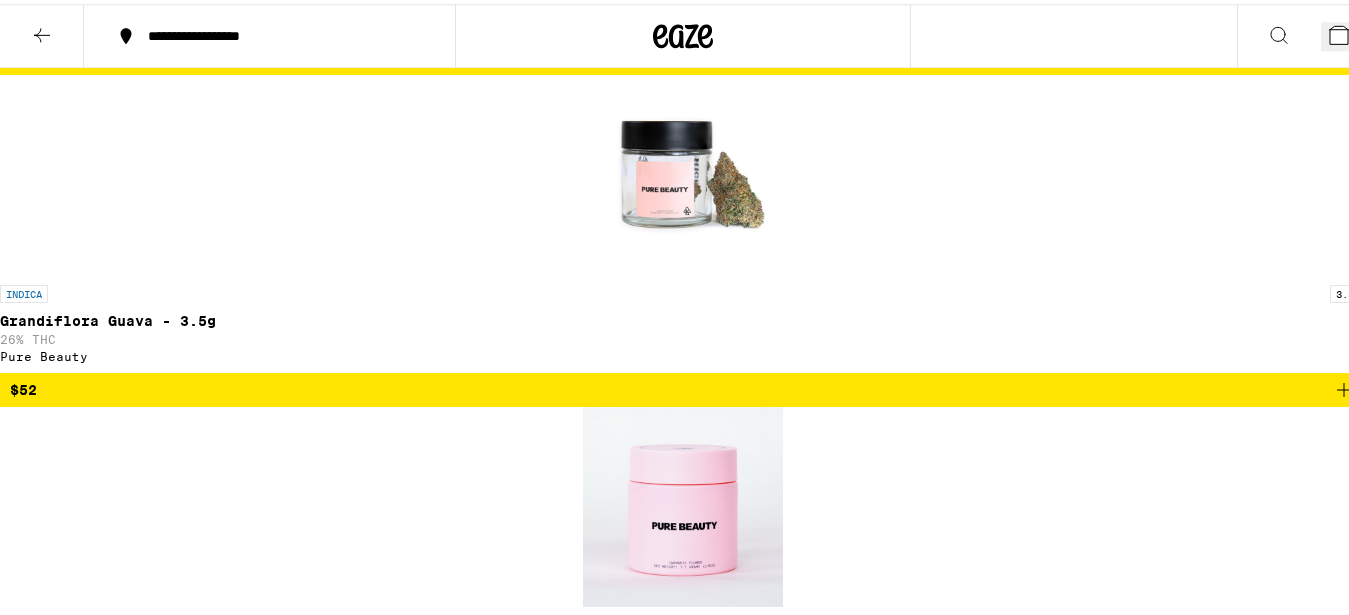 scroll, scrollTop: 1534, scrollLeft: 0, axis: vertical 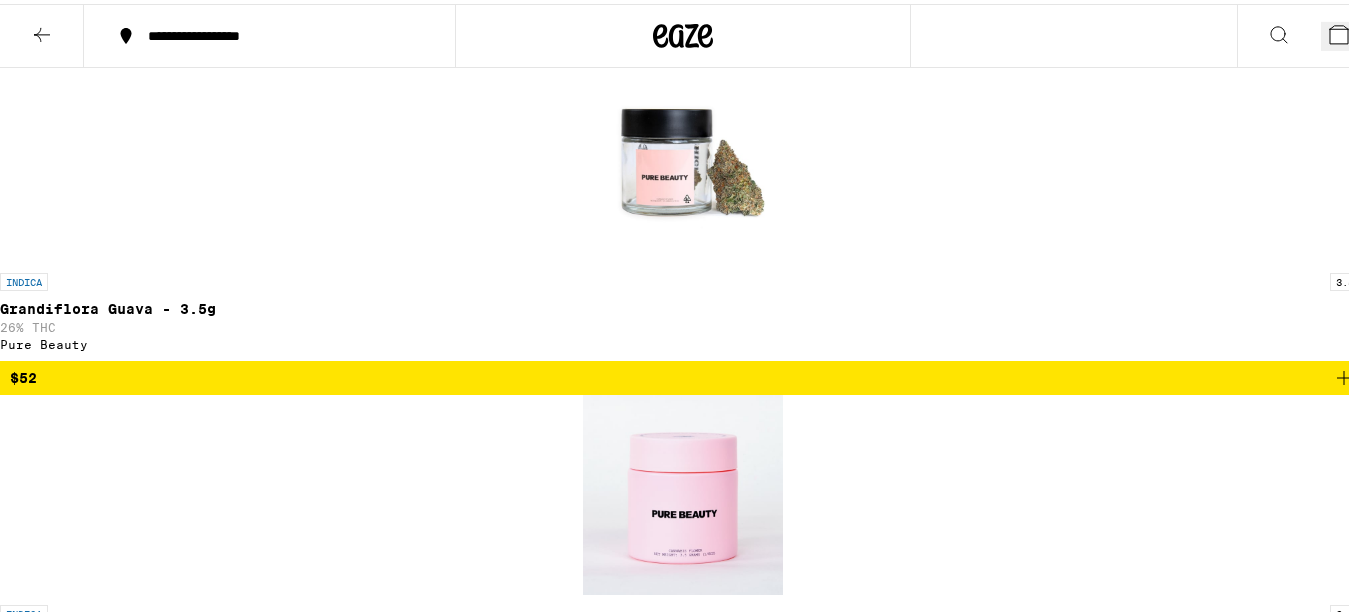 click 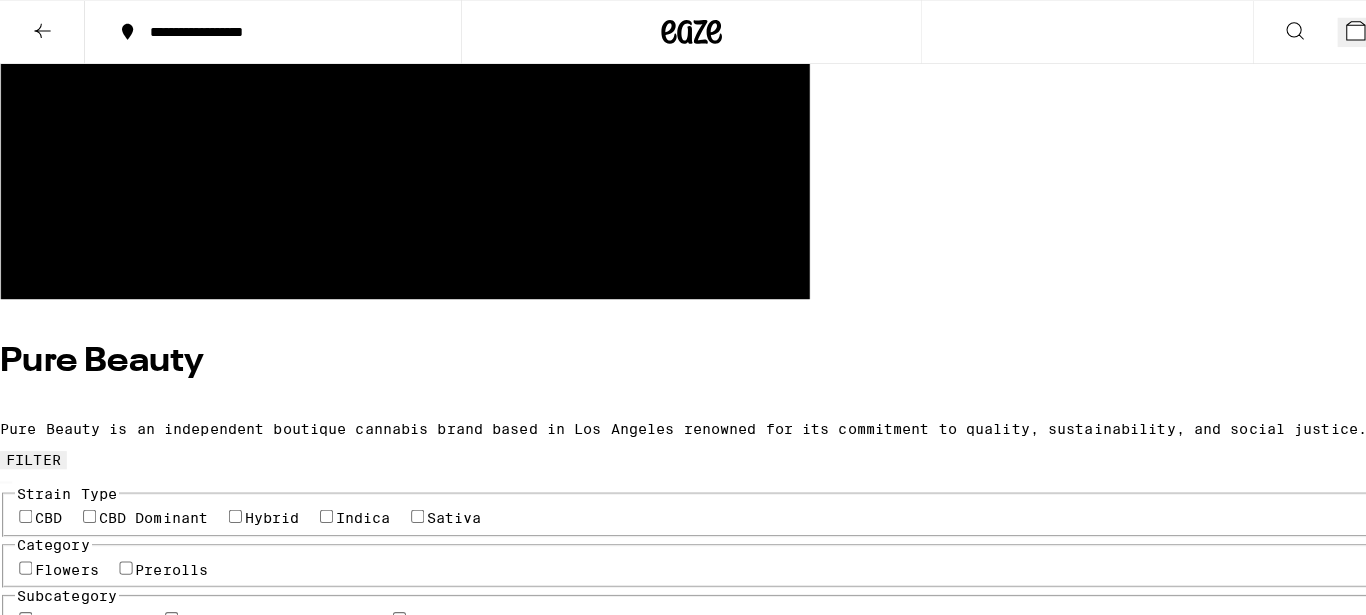 scroll, scrollTop: 543, scrollLeft: 0, axis: vertical 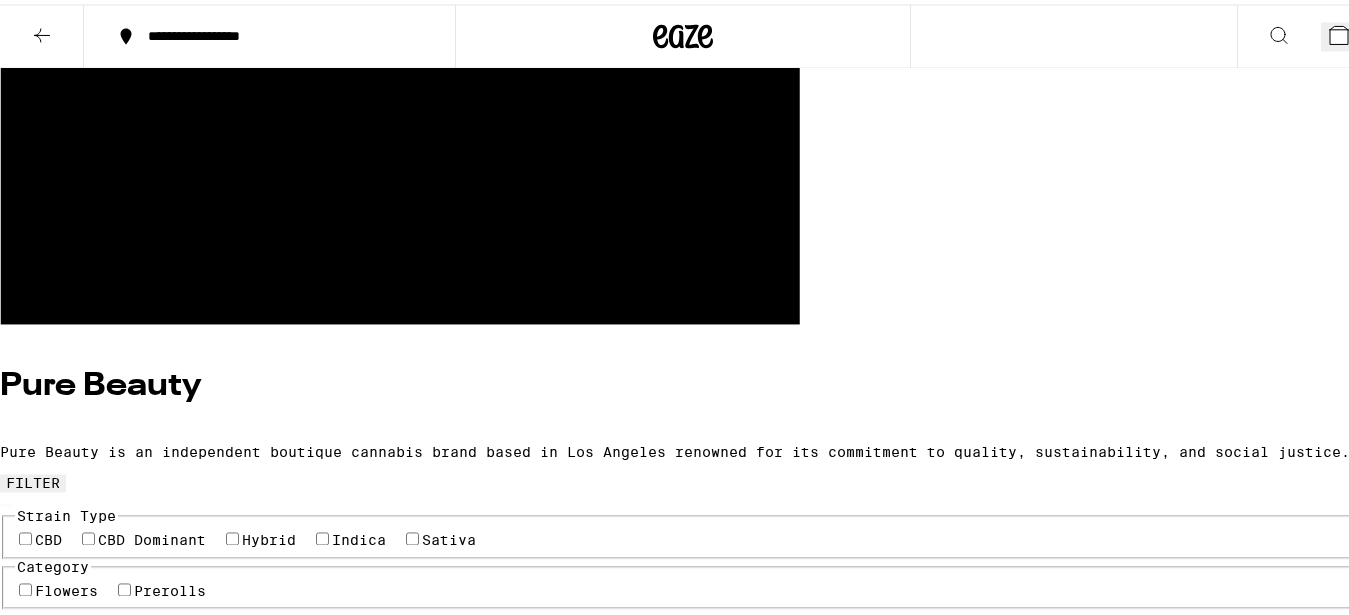 click on "SATIVA 3.5g Crescendo - 3.5g 33% THC Pure Beauty" at bounding box center (683, 1963) 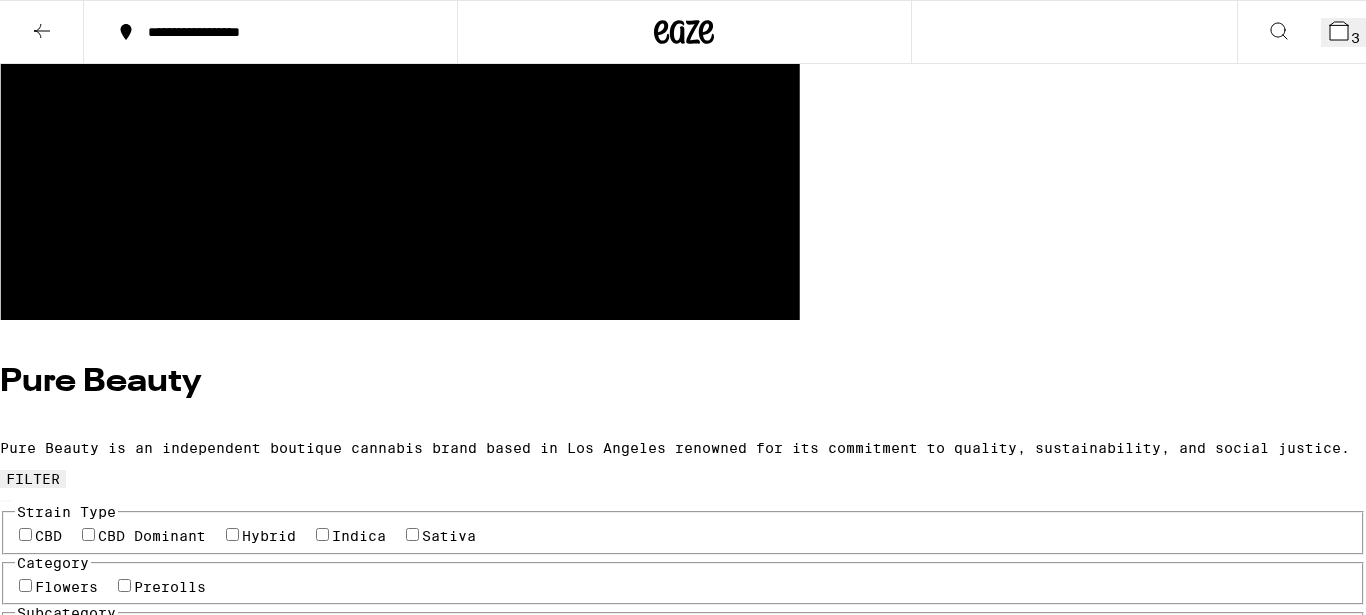 click 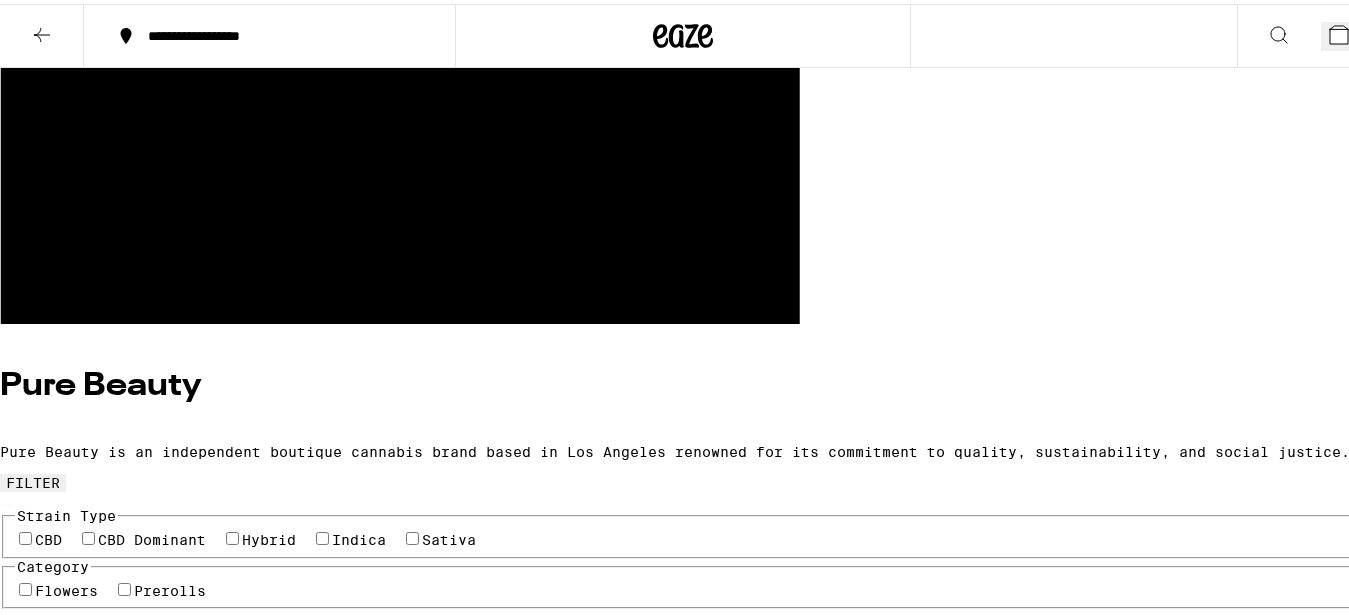 click 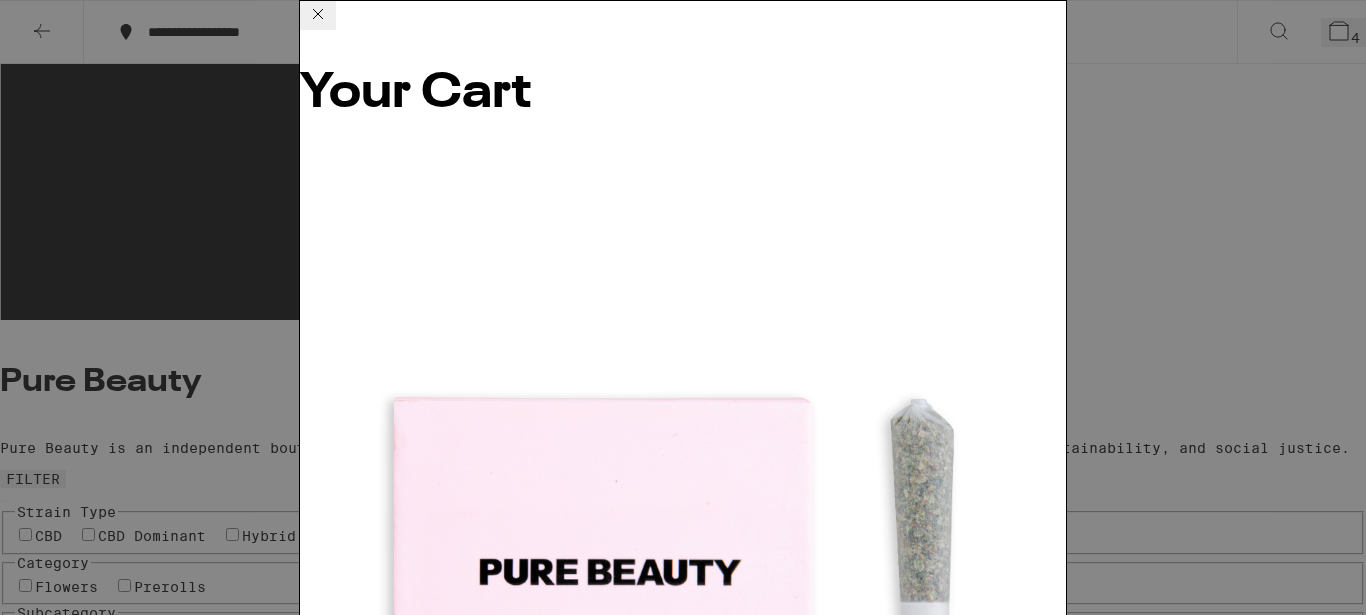 click on "Checkout" at bounding box center (453, 4167) 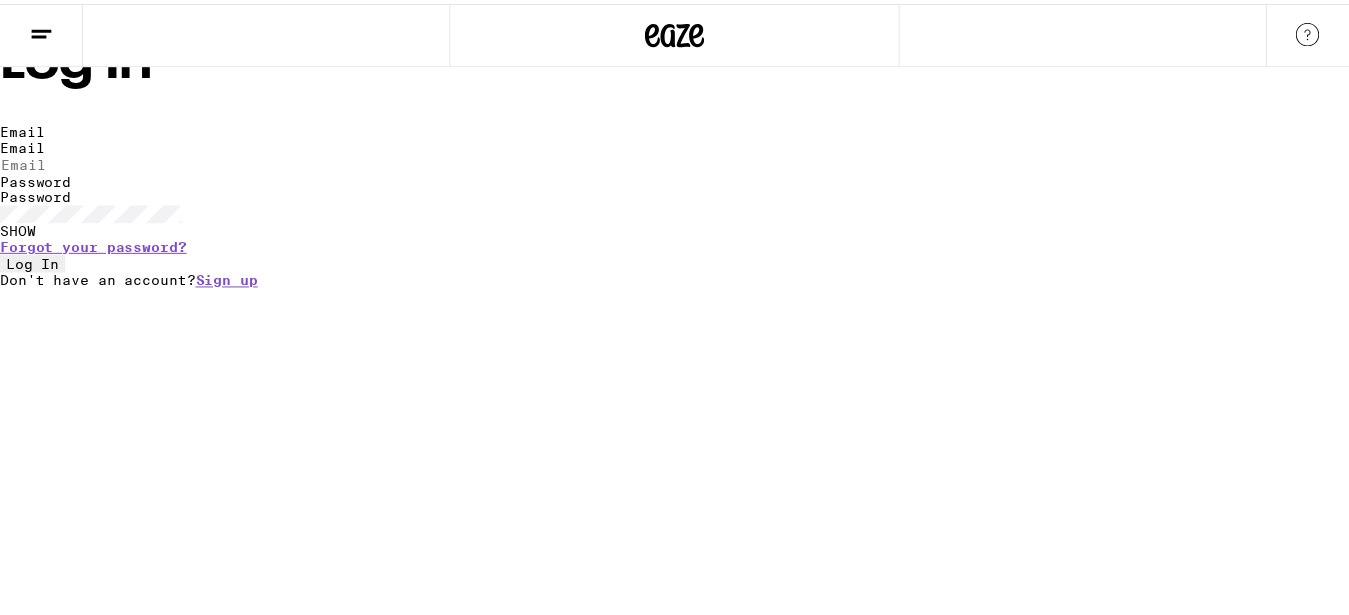 scroll, scrollTop: 0, scrollLeft: 0, axis: both 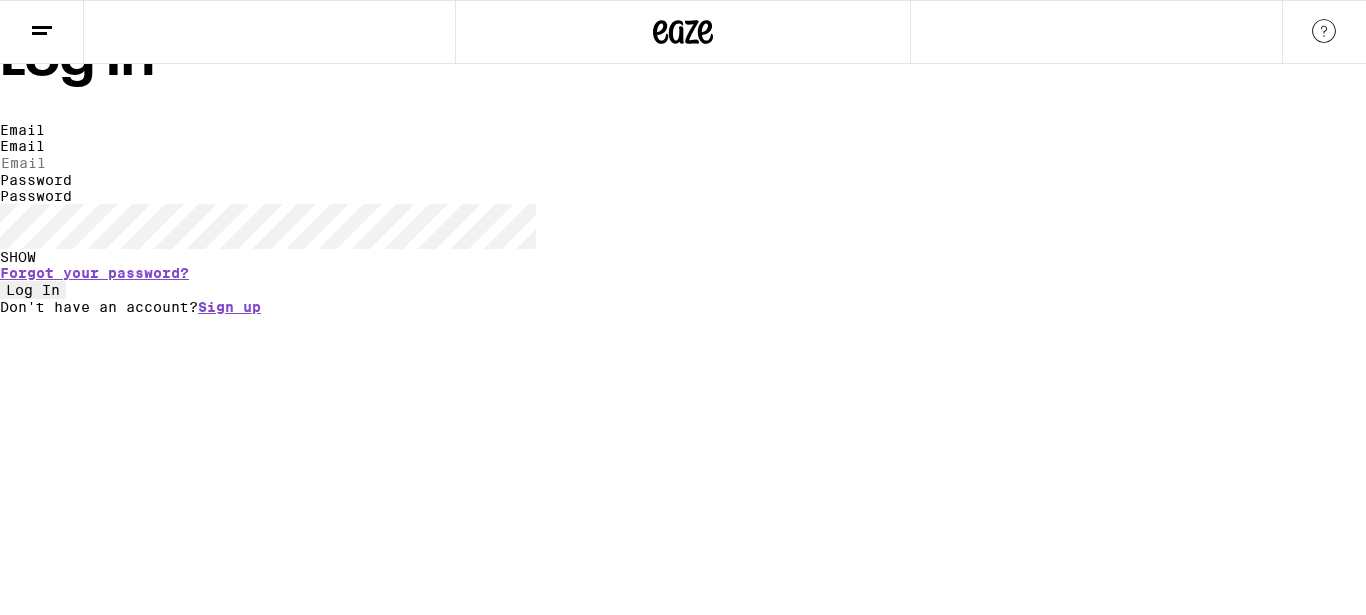 click on "Email" at bounding box center (92, 163) 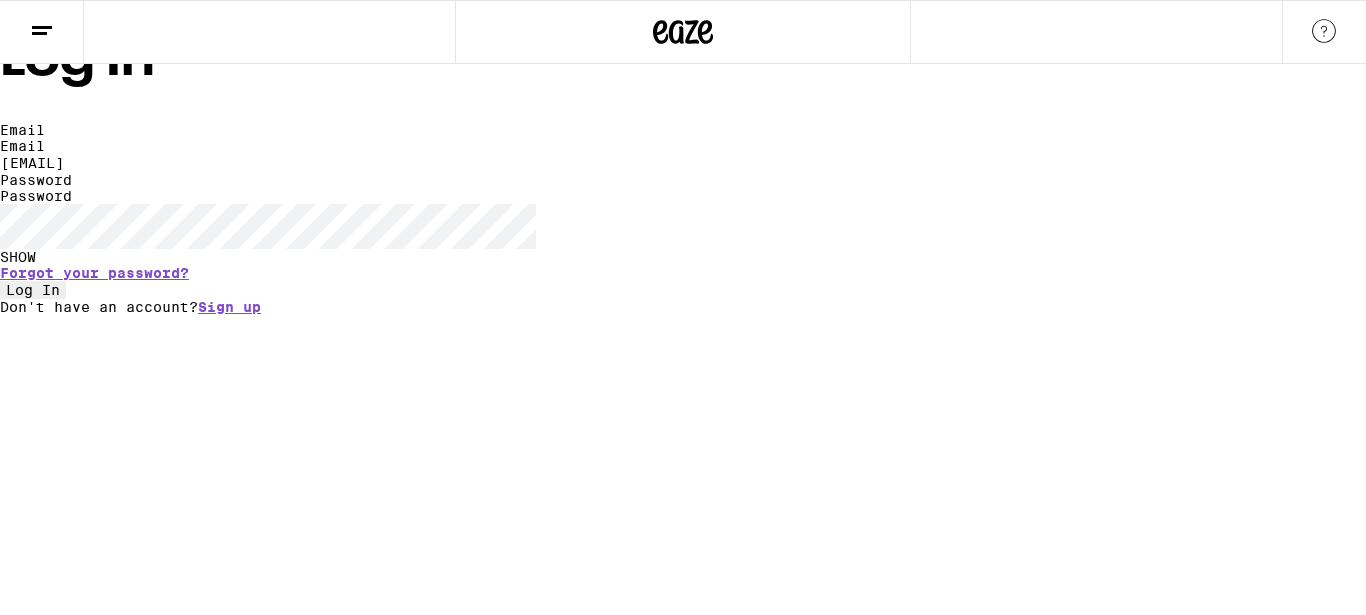 type on "[EMAIL]" 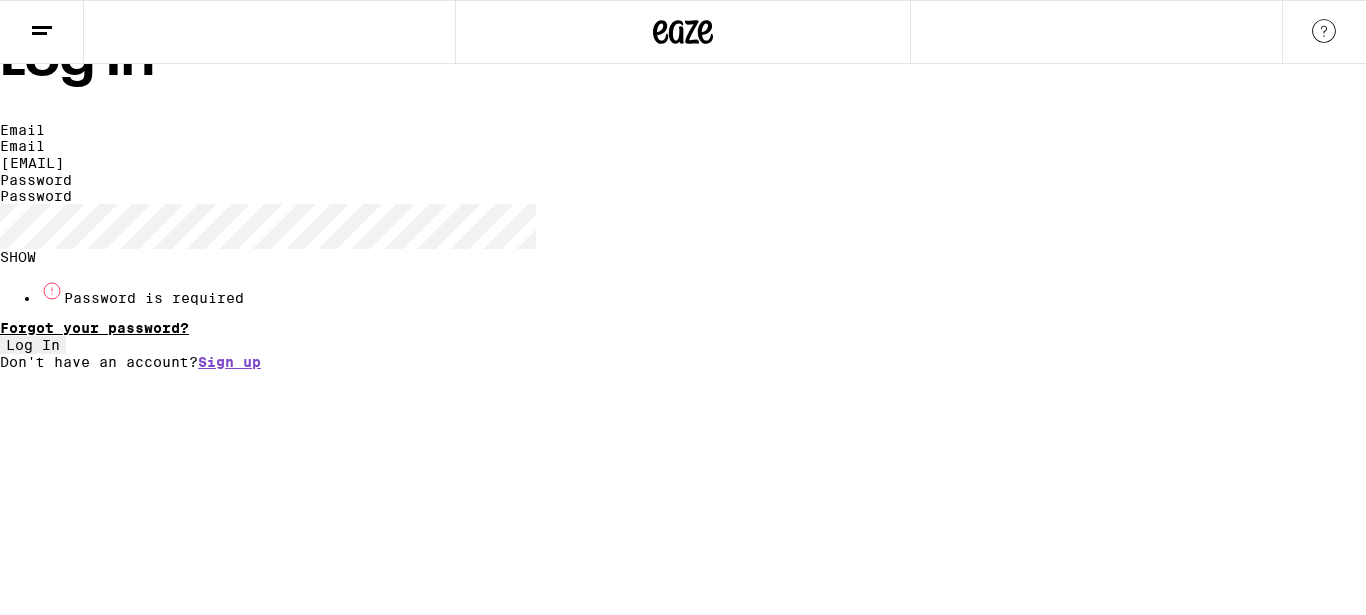 click on "Forgot your password?" at bounding box center (94, 328) 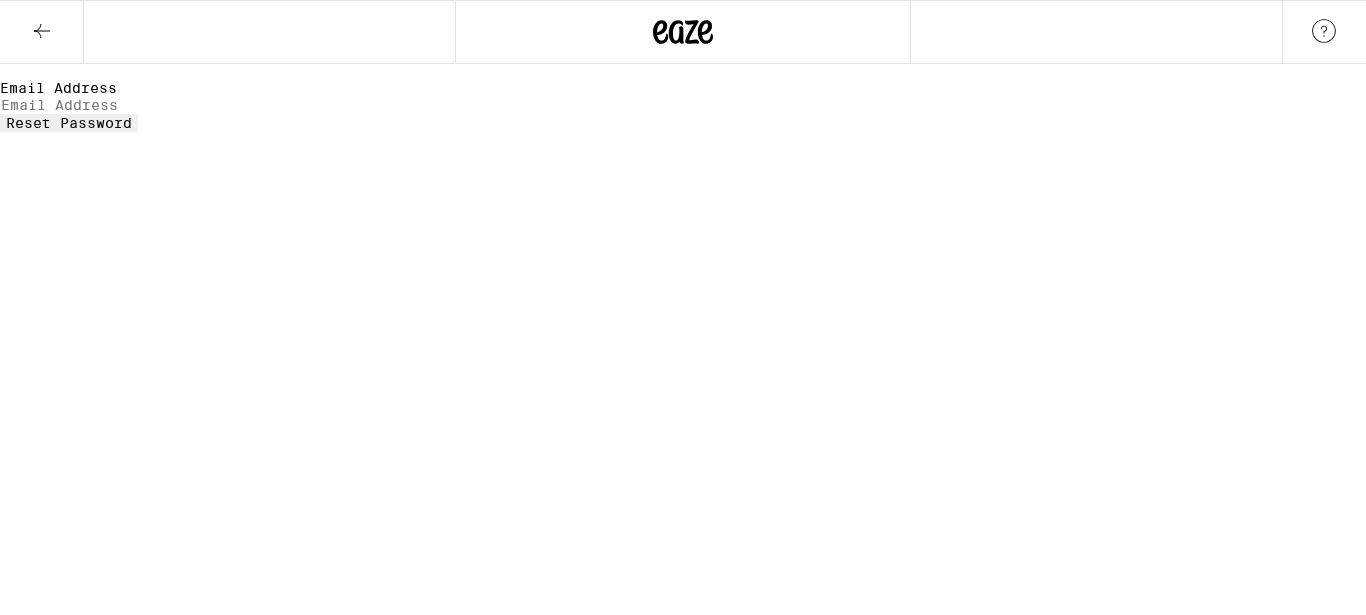 click on "Email Address" at bounding box center [92, 105] 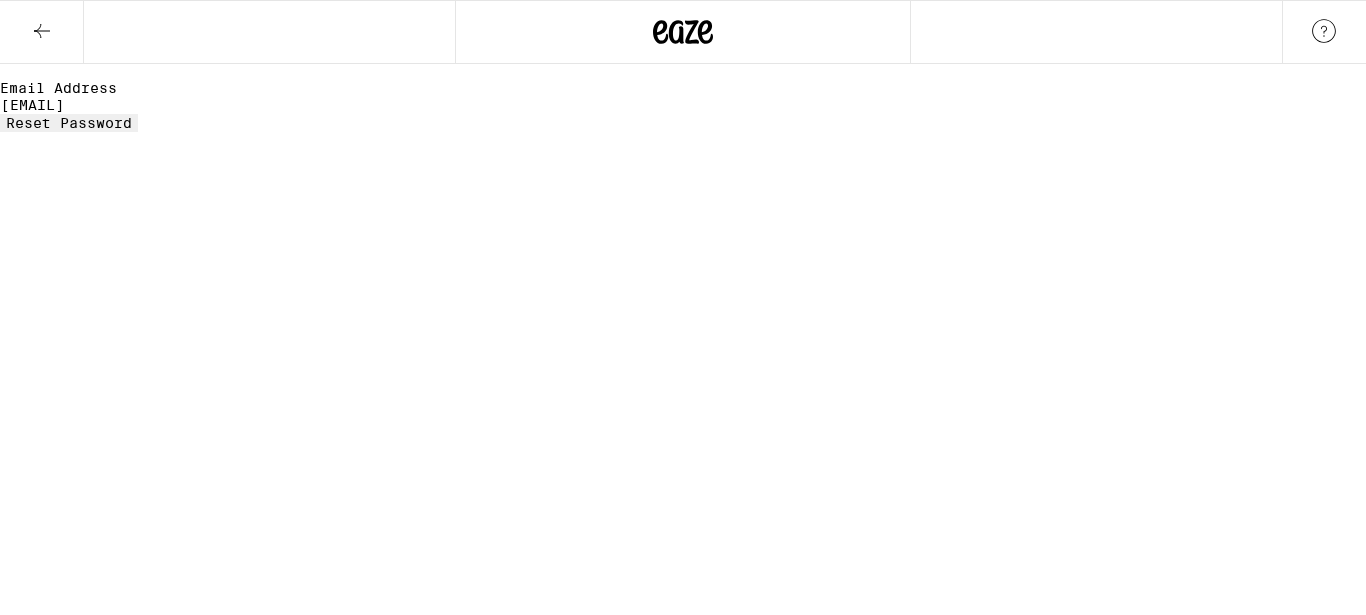 type on "[EMAIL]" 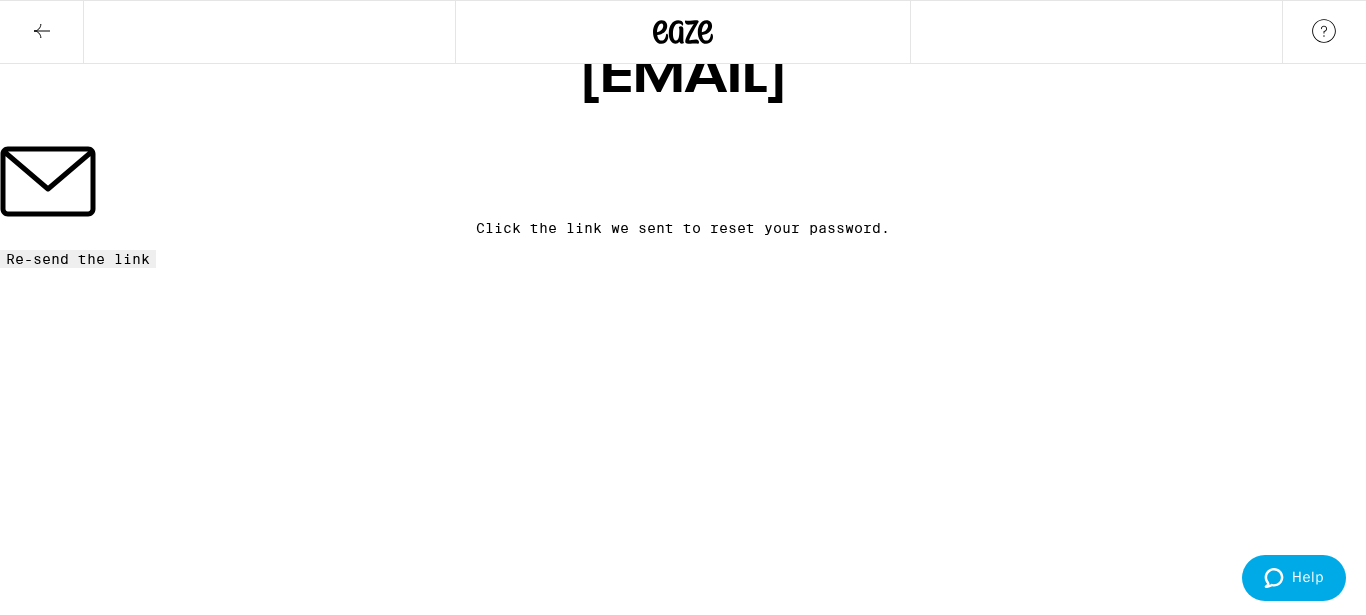 click 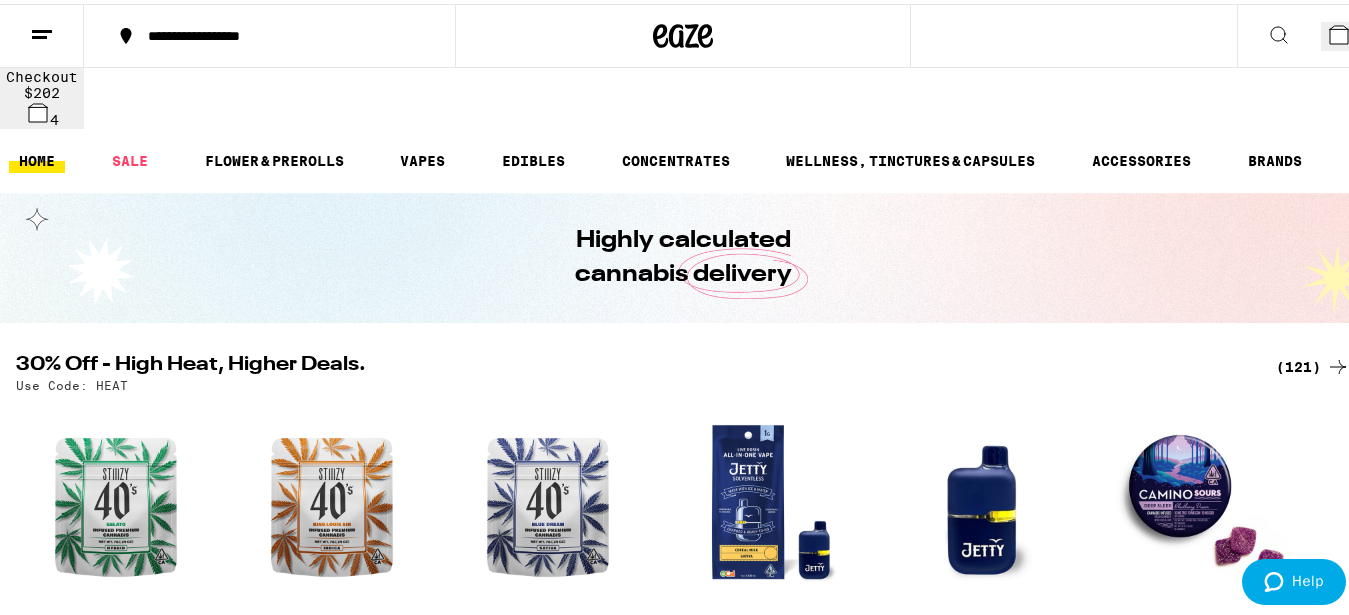 scroll, scrollTop: 0, scrollLeft: 0, axis: both 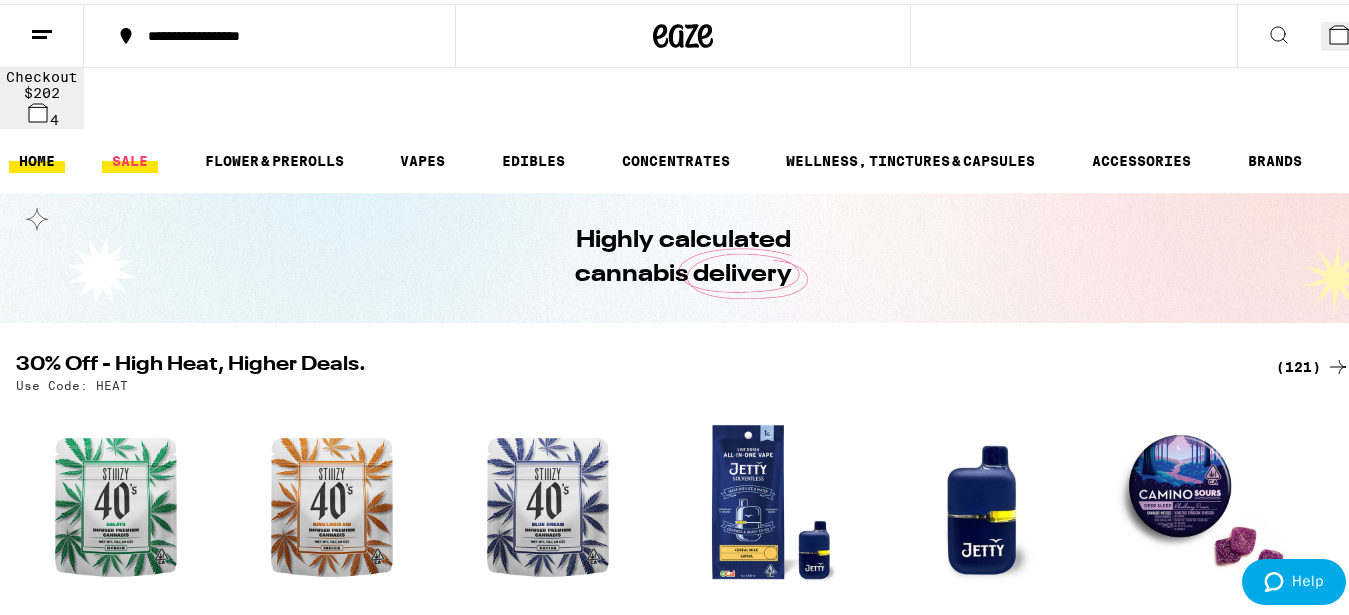click on "SALE" at bounding box center (130, 157) 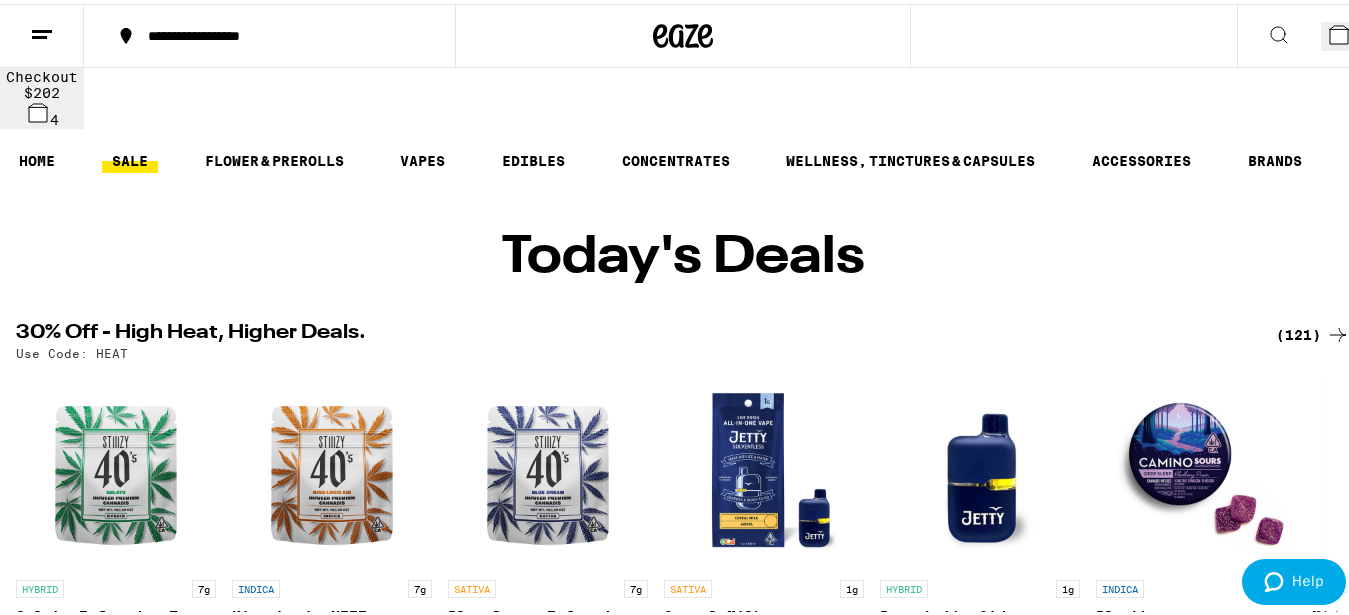 scroll, scrollTop: 488, scrollLeft: 0, axis: vertical 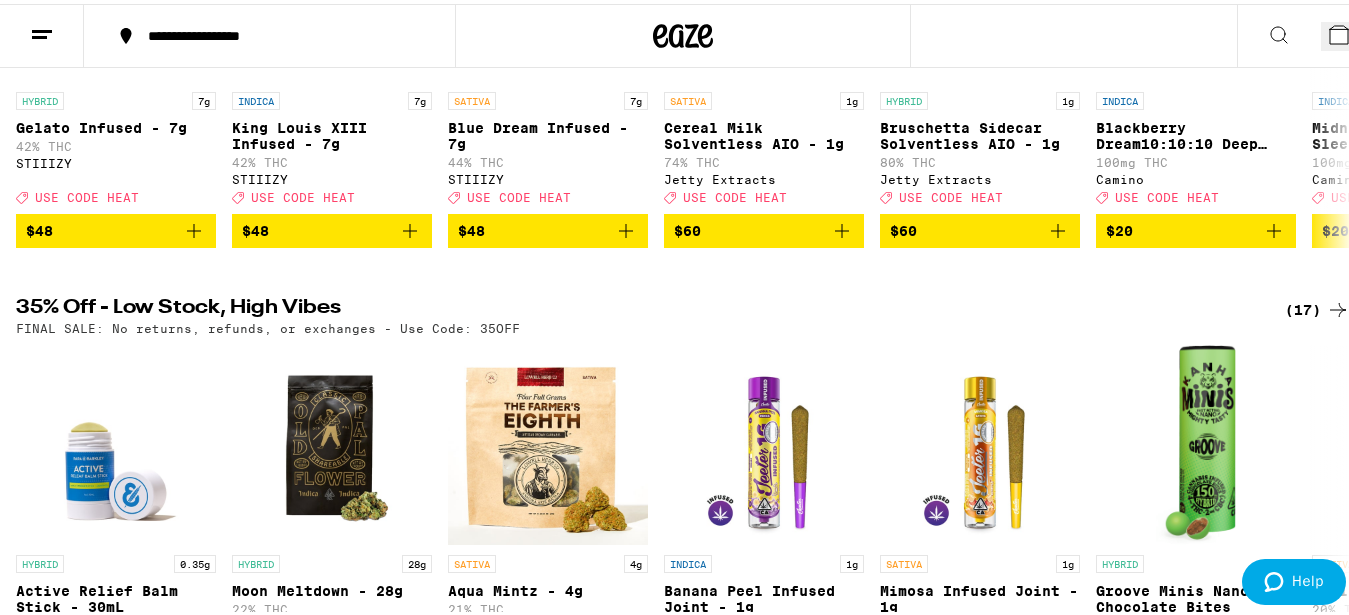 click on "4" at bounding box center [1343, 32] 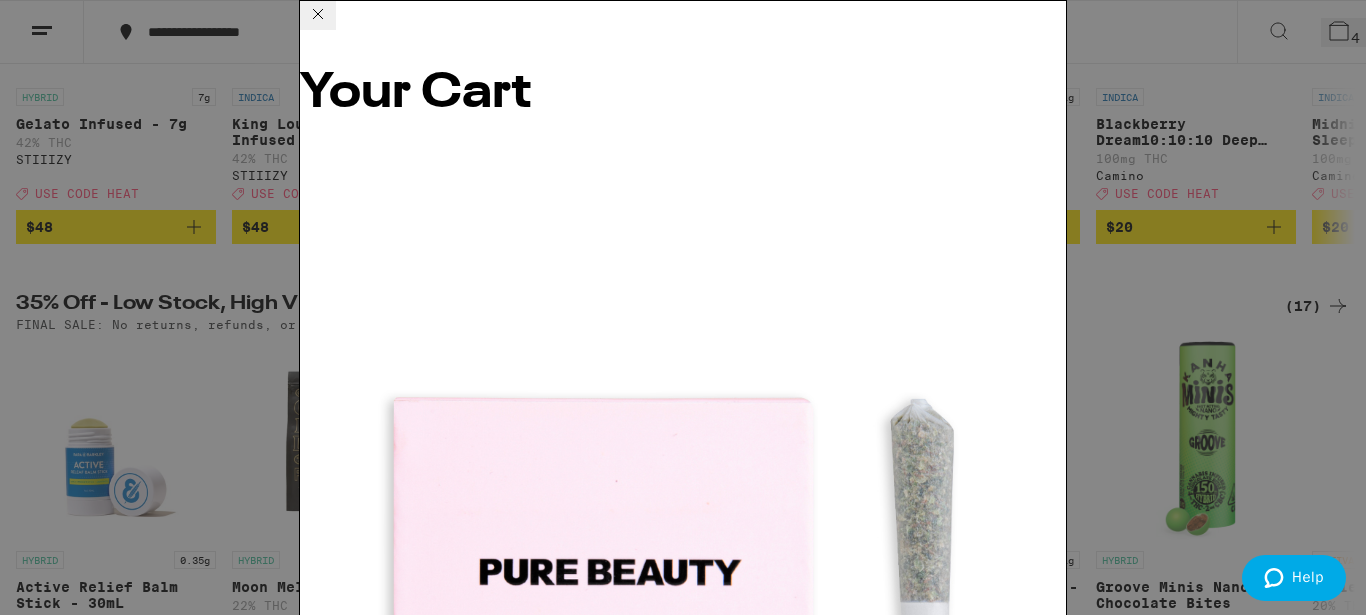 click on "Apply Promo" at bounding box center (355, 4580) 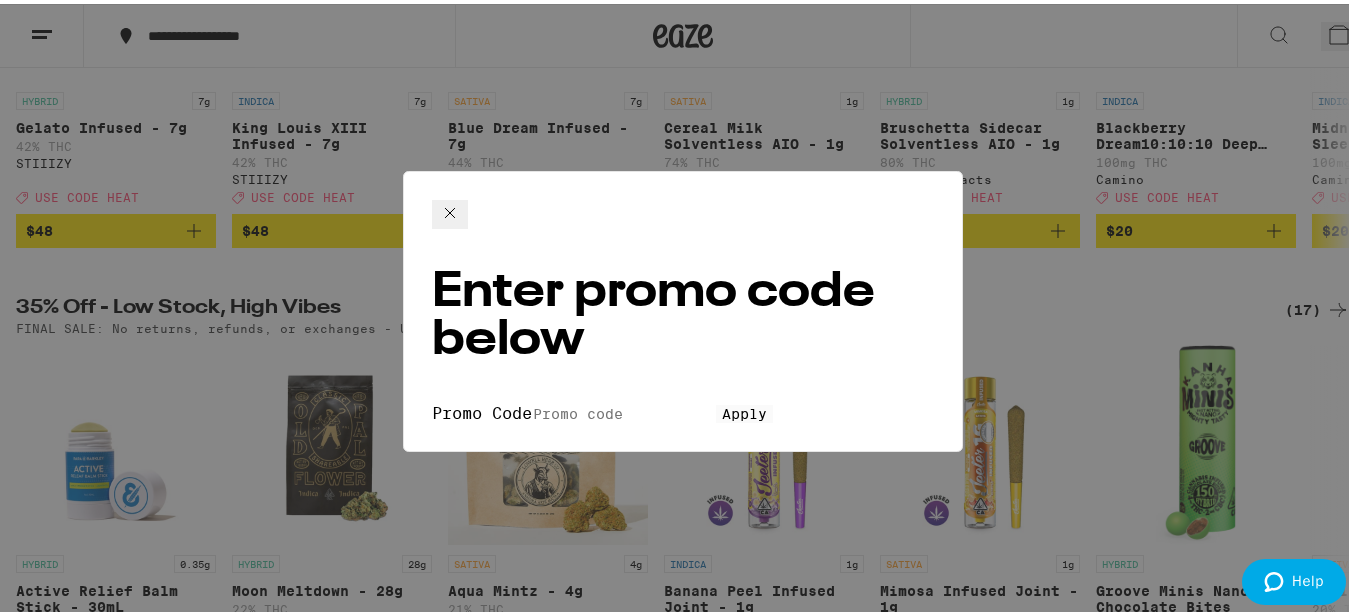 click on "Promo Code" at bounding box center [624, 410] 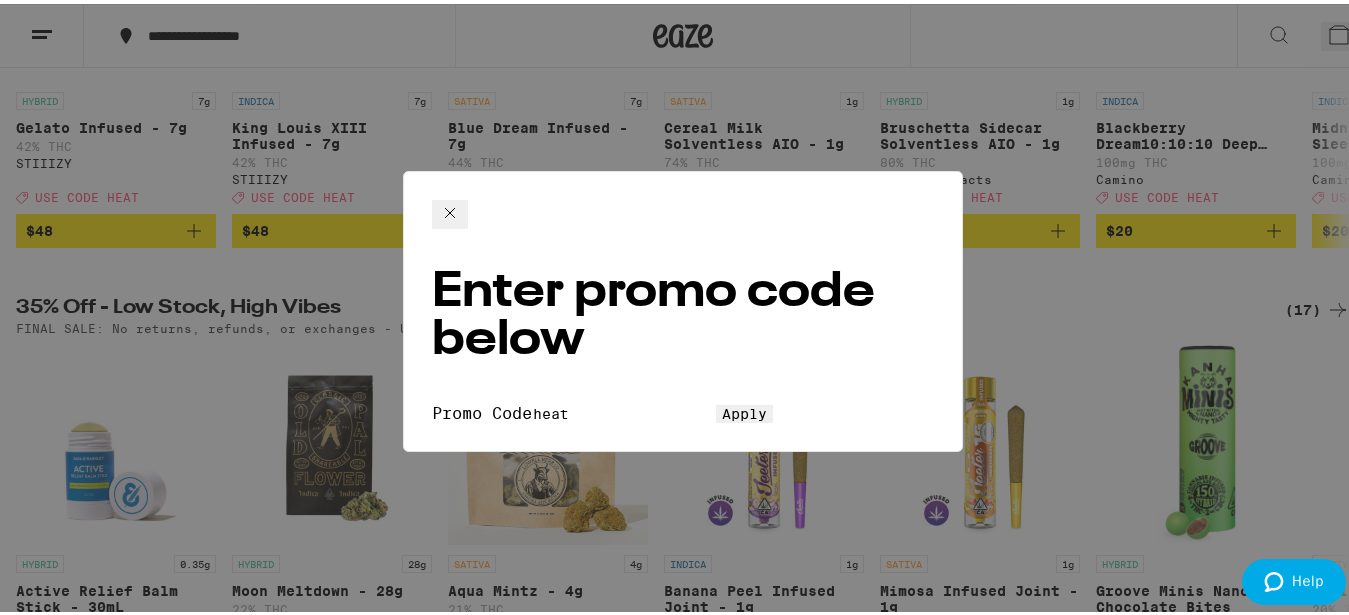 type on "heat" 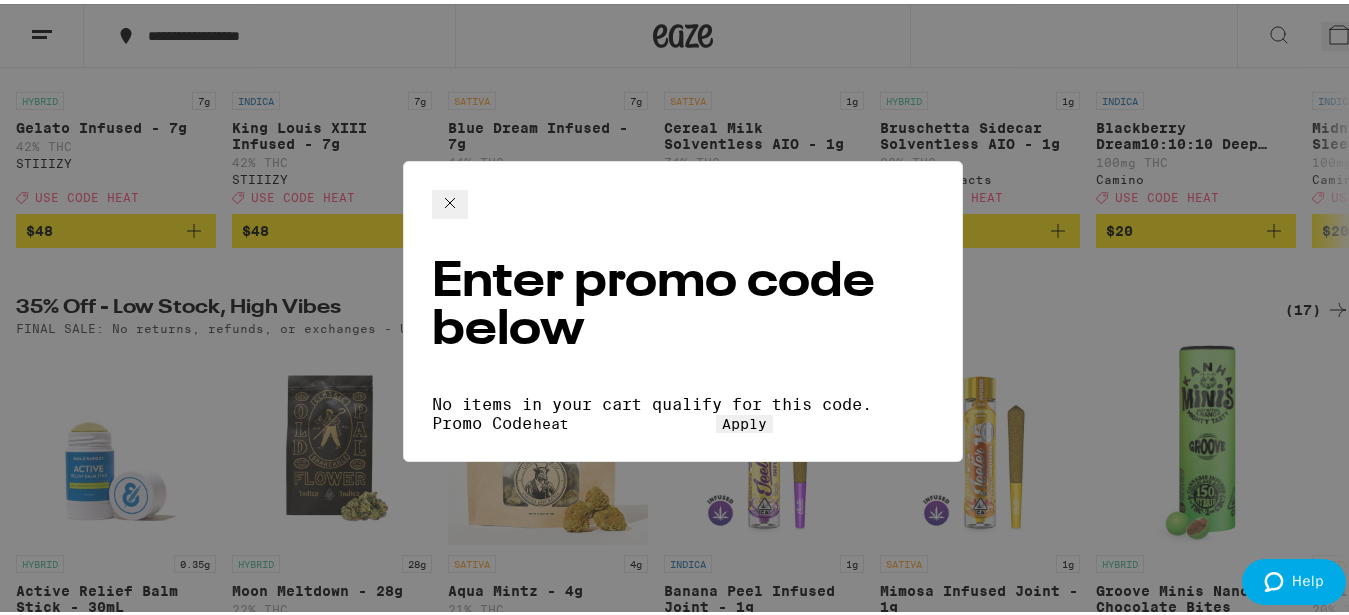 click 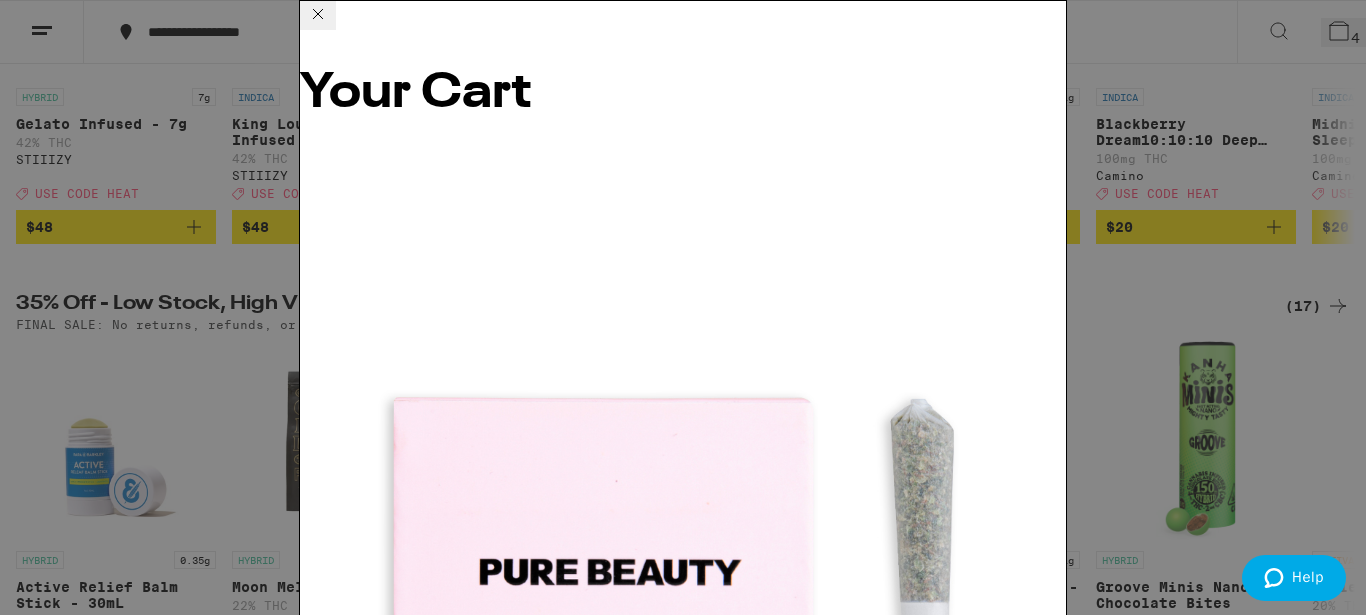 click 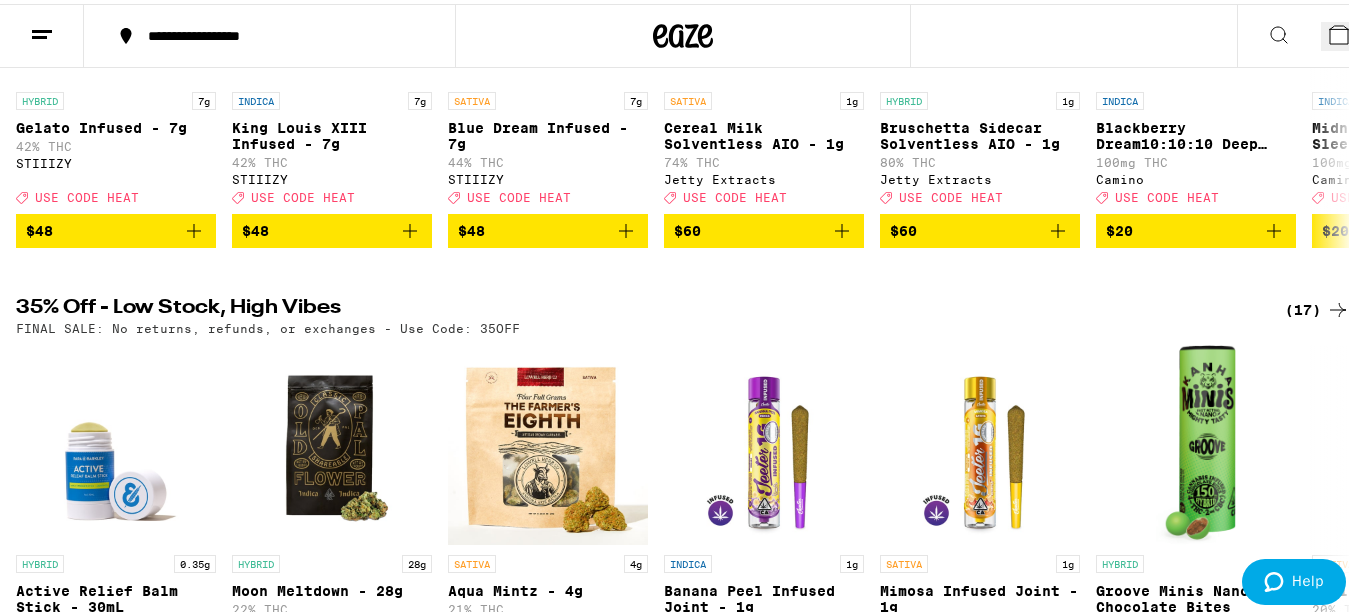scroll, scrollTop: 73, scrollLeft: 0, axis: vertical 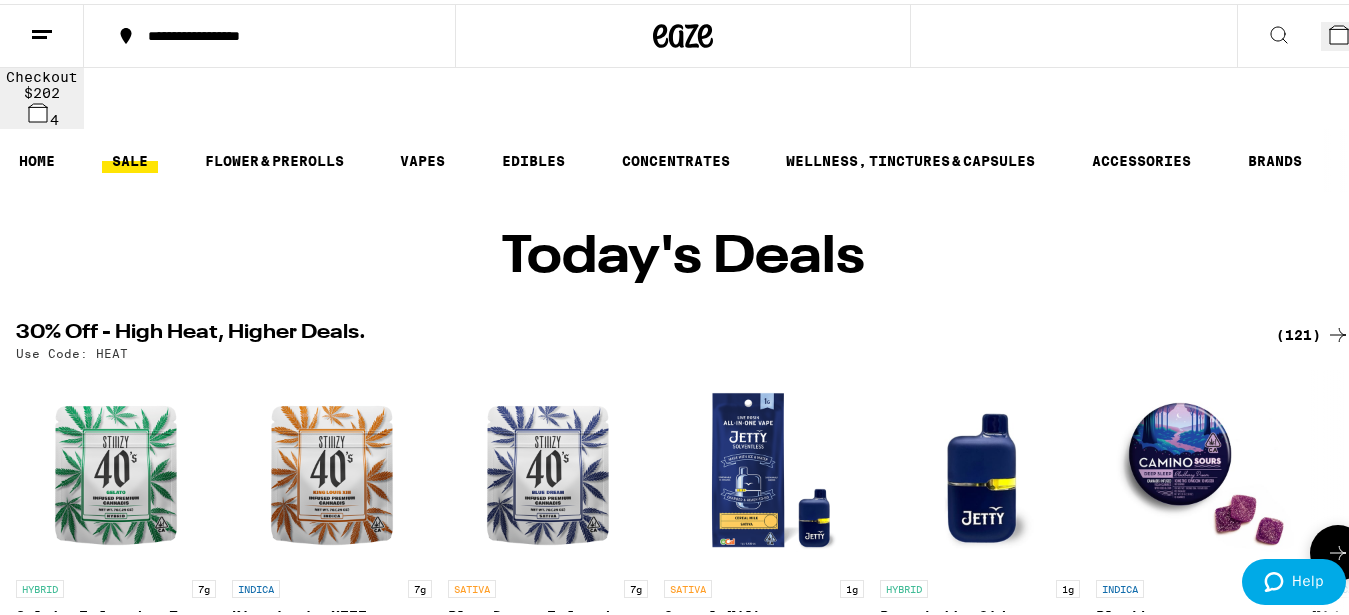click 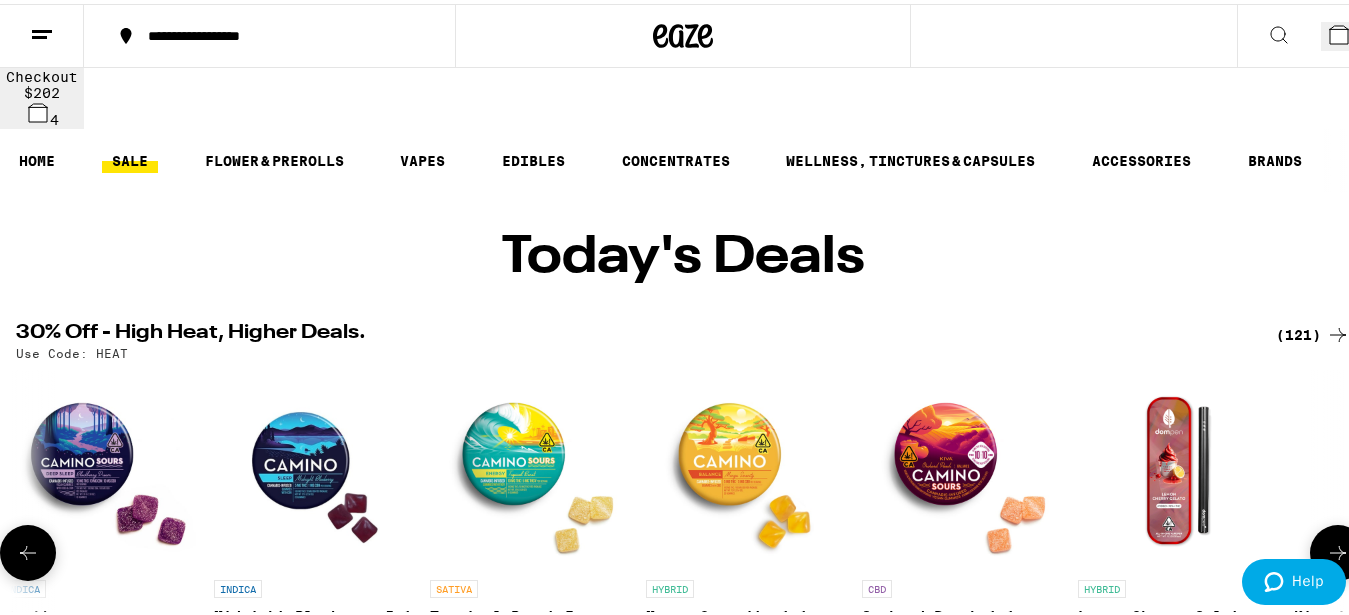 scroll, scrollTop: 0, scrollLeft: 1099, axis: horizontal 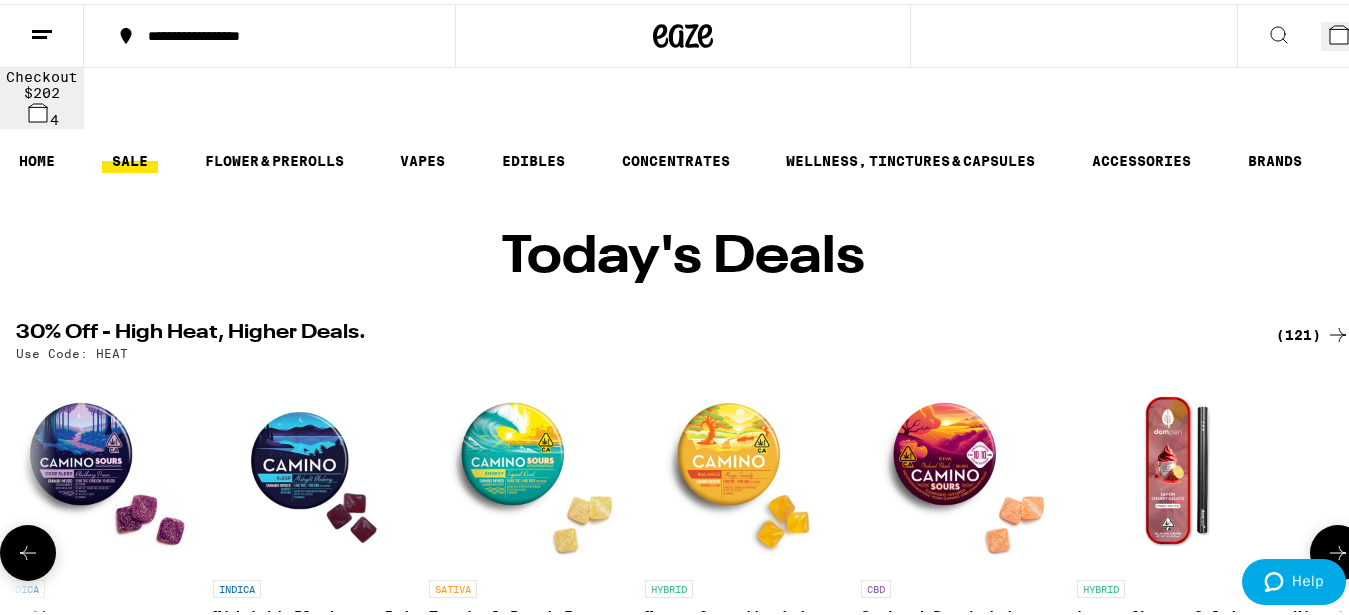 click 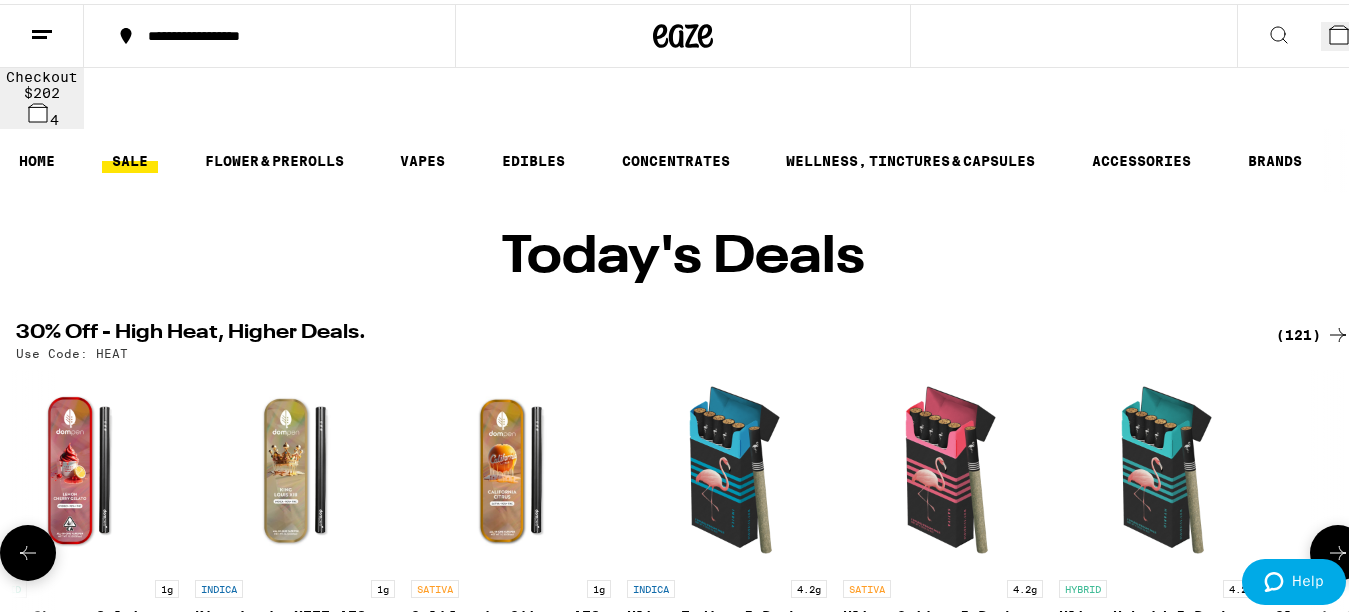 scroll, scrollTop: 0, scrollLeft: 2198, axis: horizontal 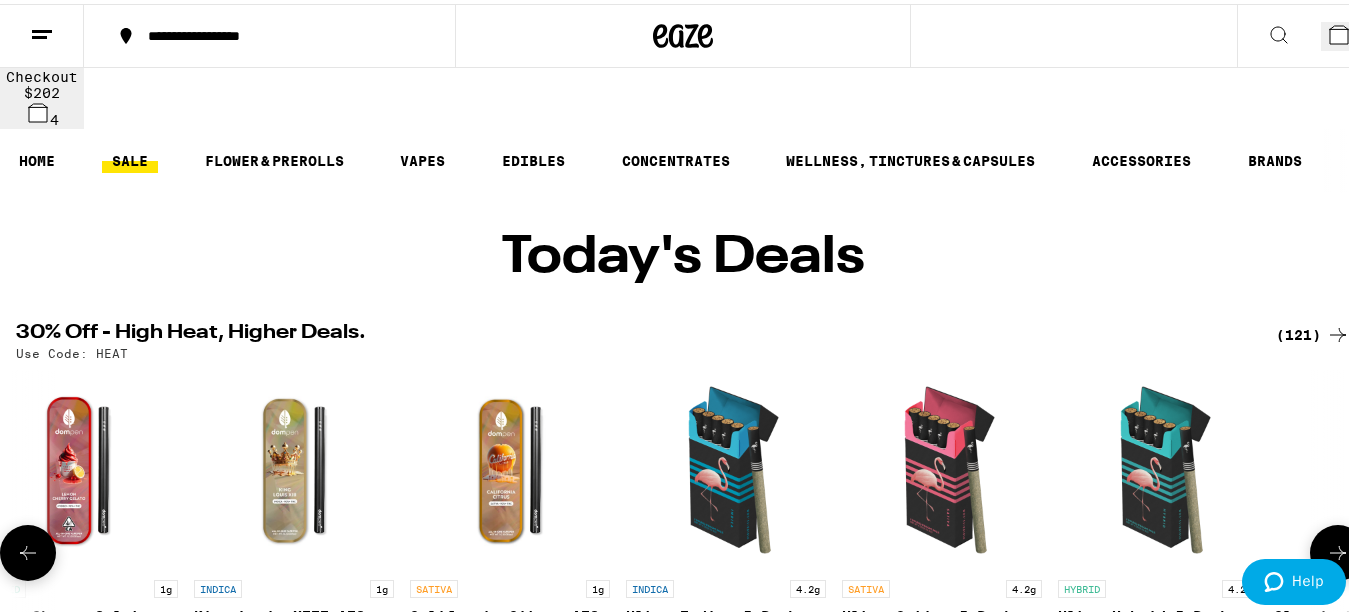 click 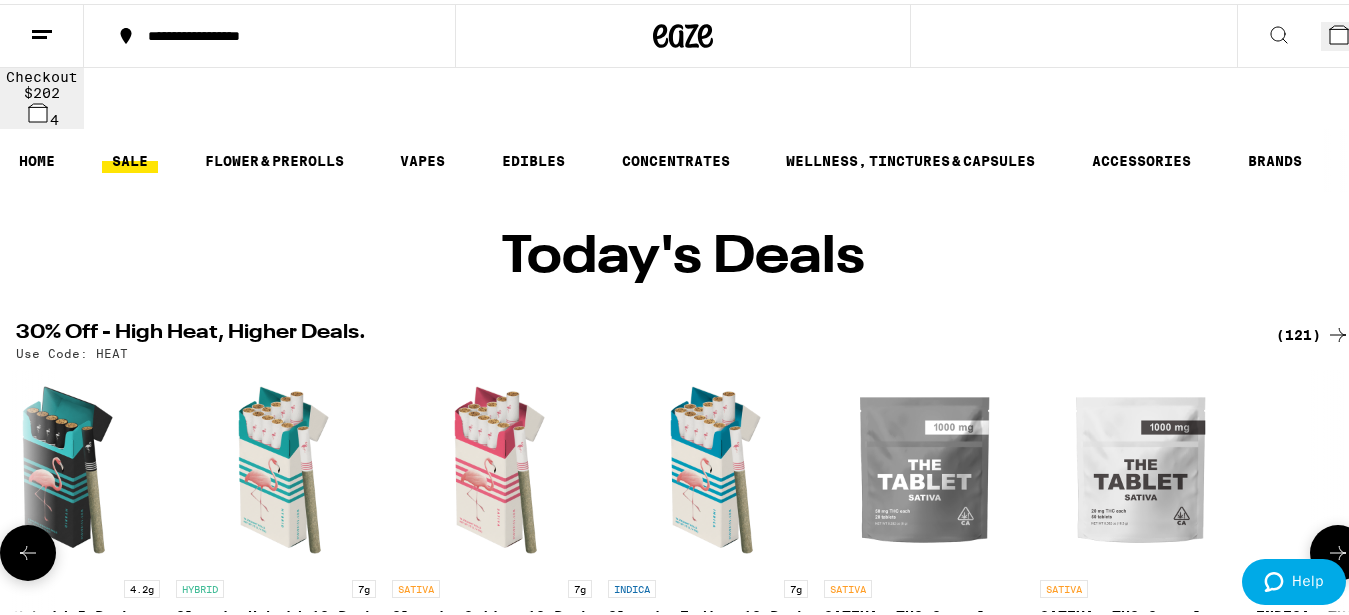 scroll, scrollTop: 0, scrollLeft: 3297, axis: horizontal 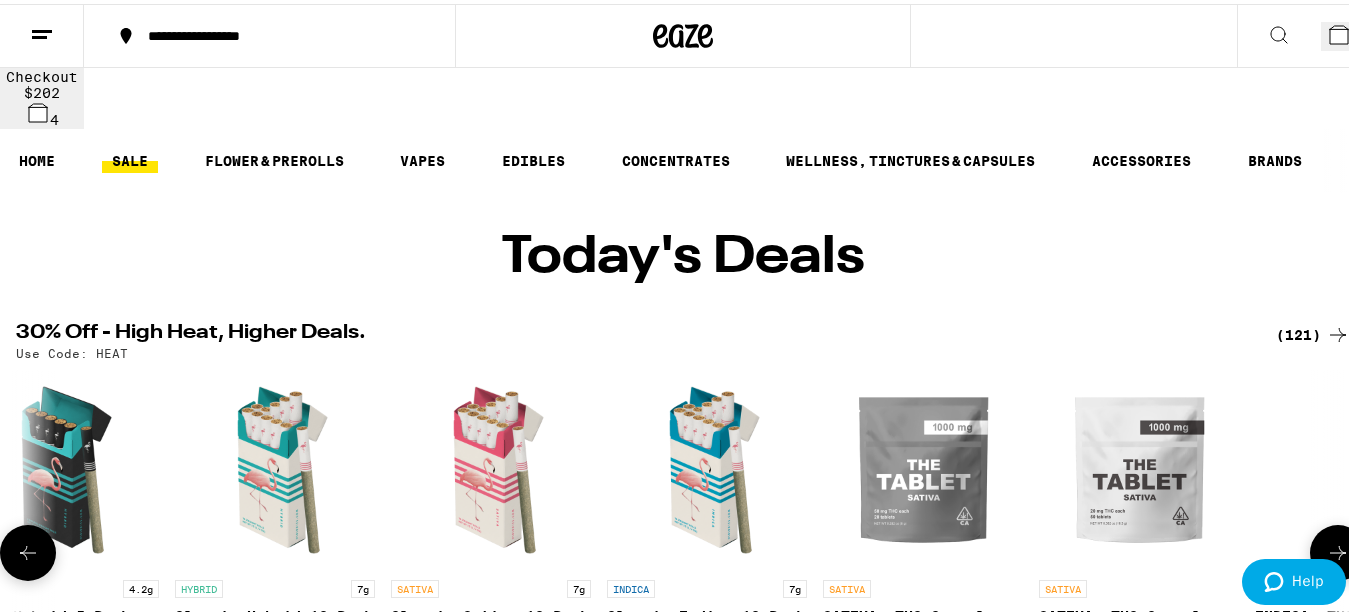 click 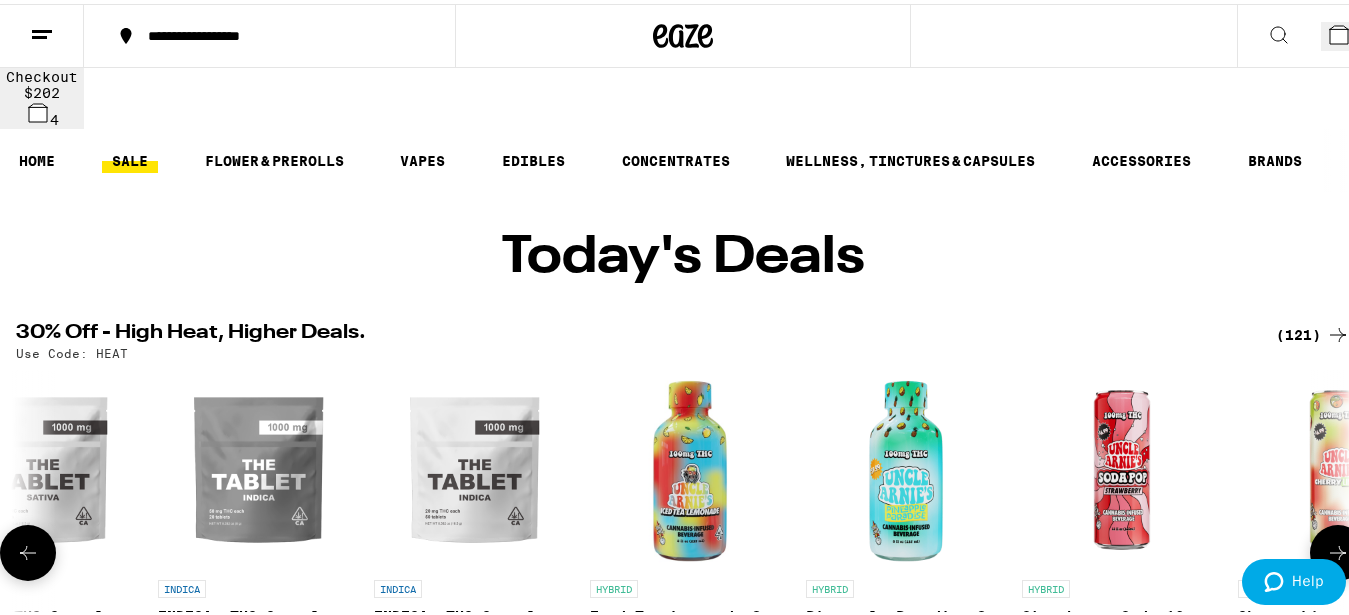 scroll, scrollTop: 0, scrollLeft: 4396, axis: horizontal 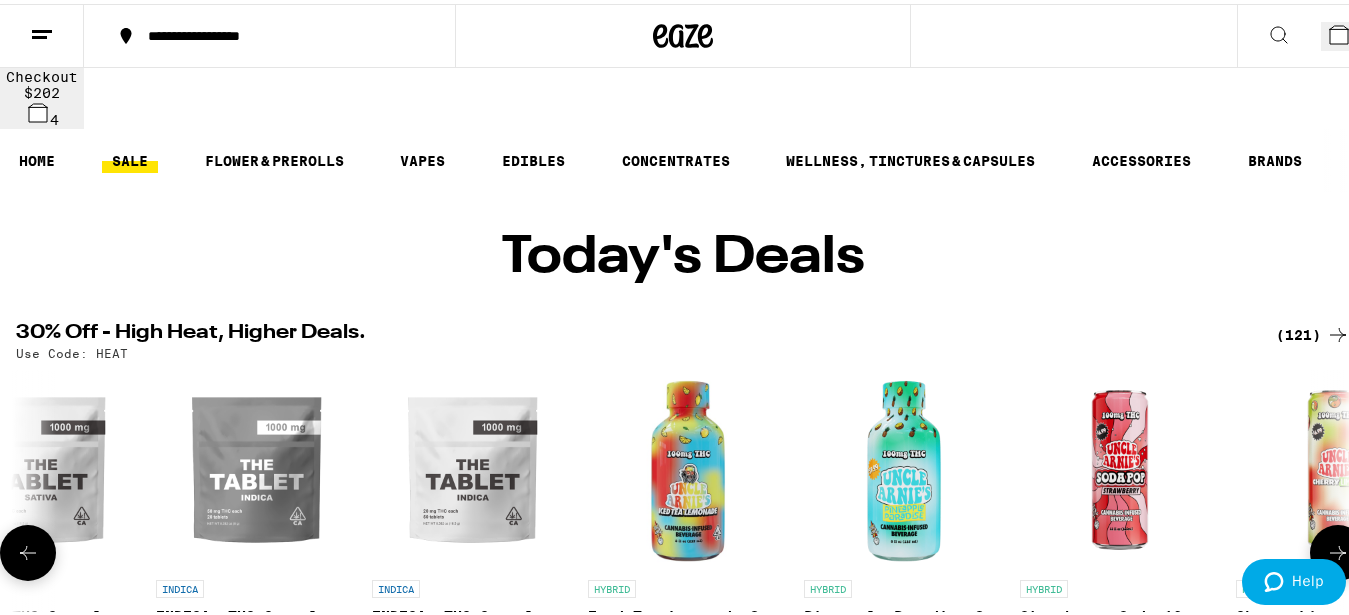 click 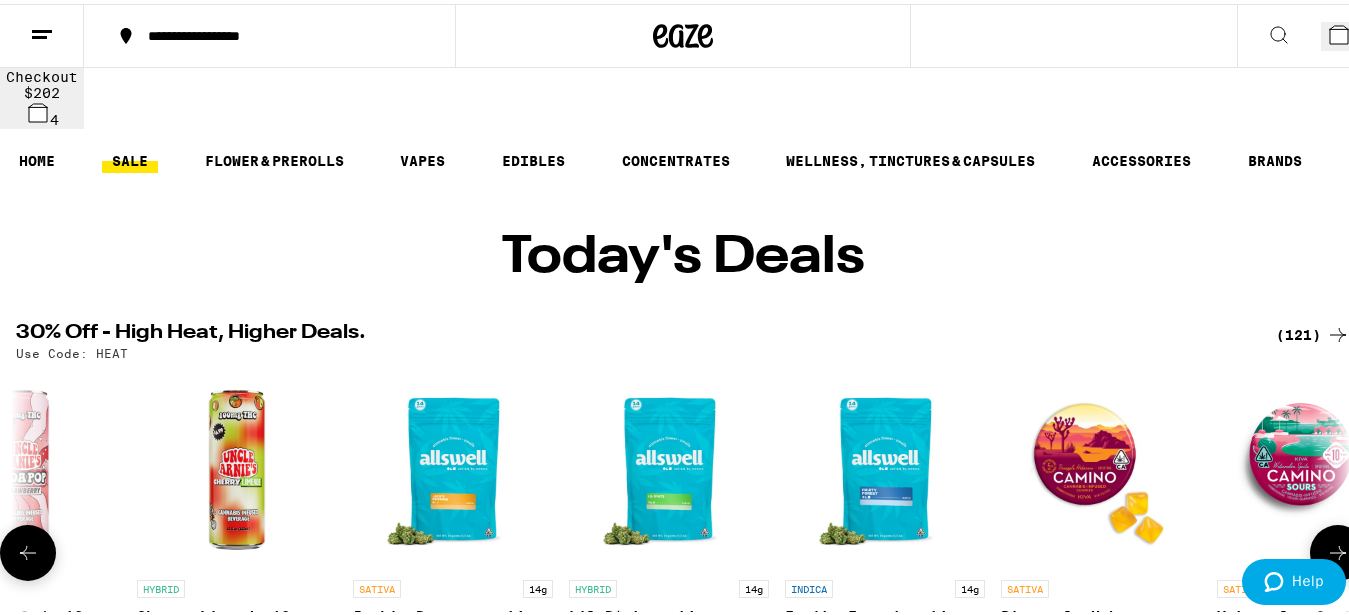 click 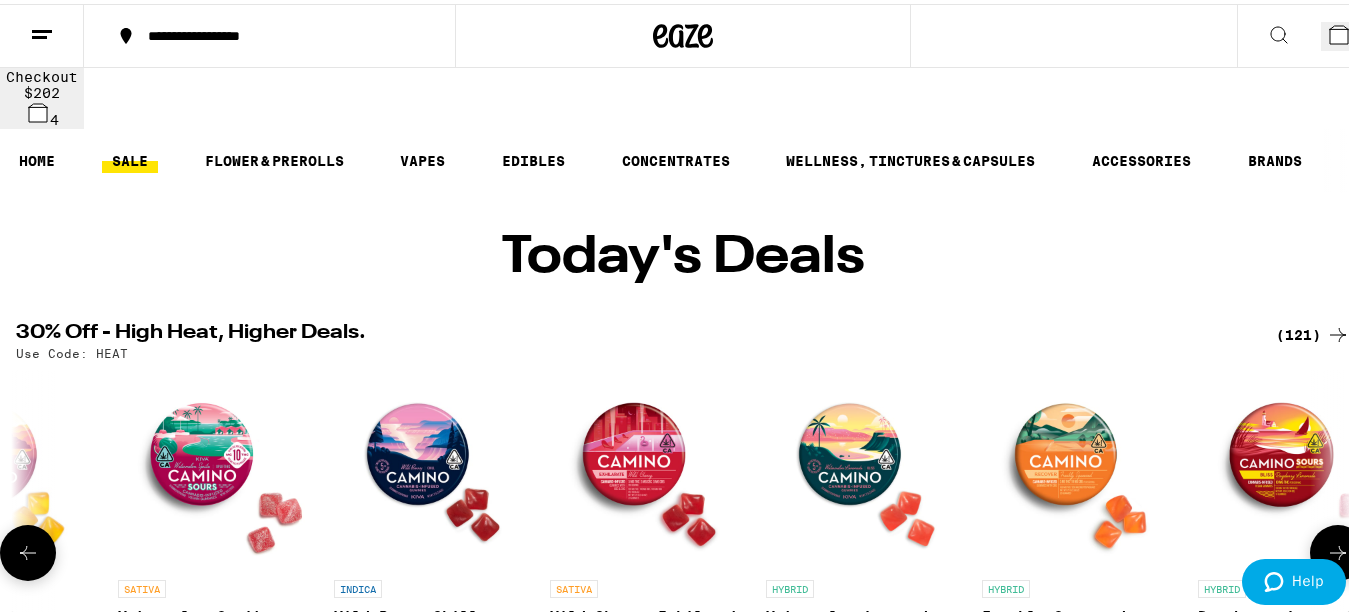 click 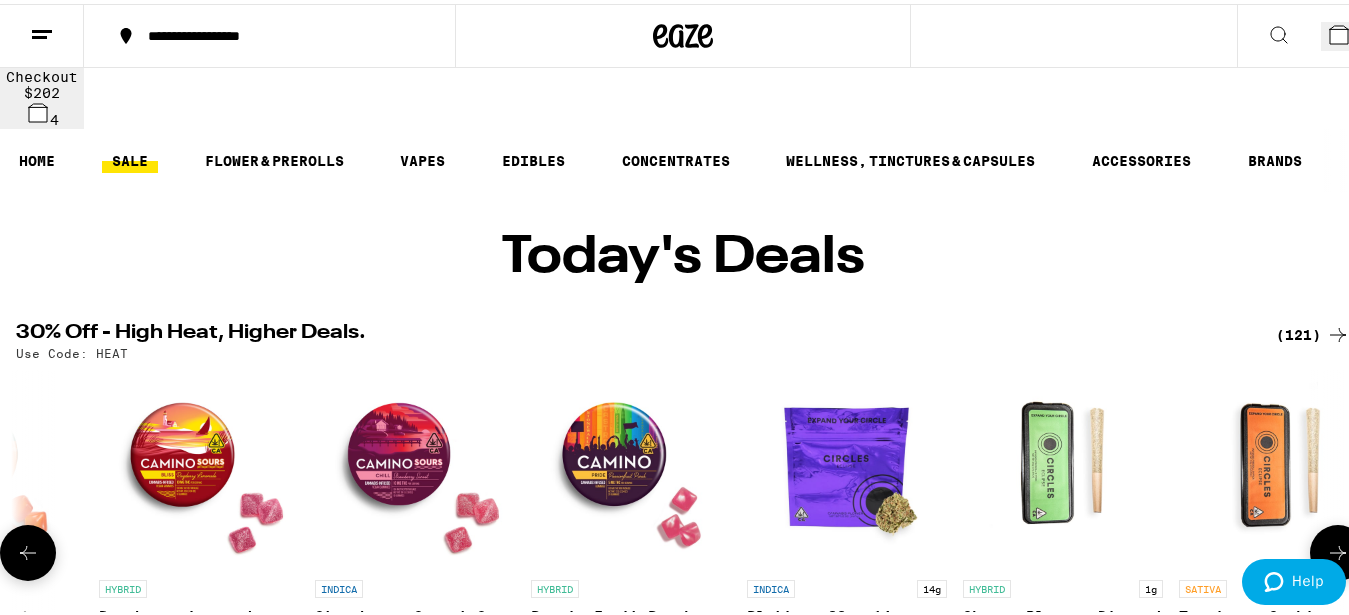 click 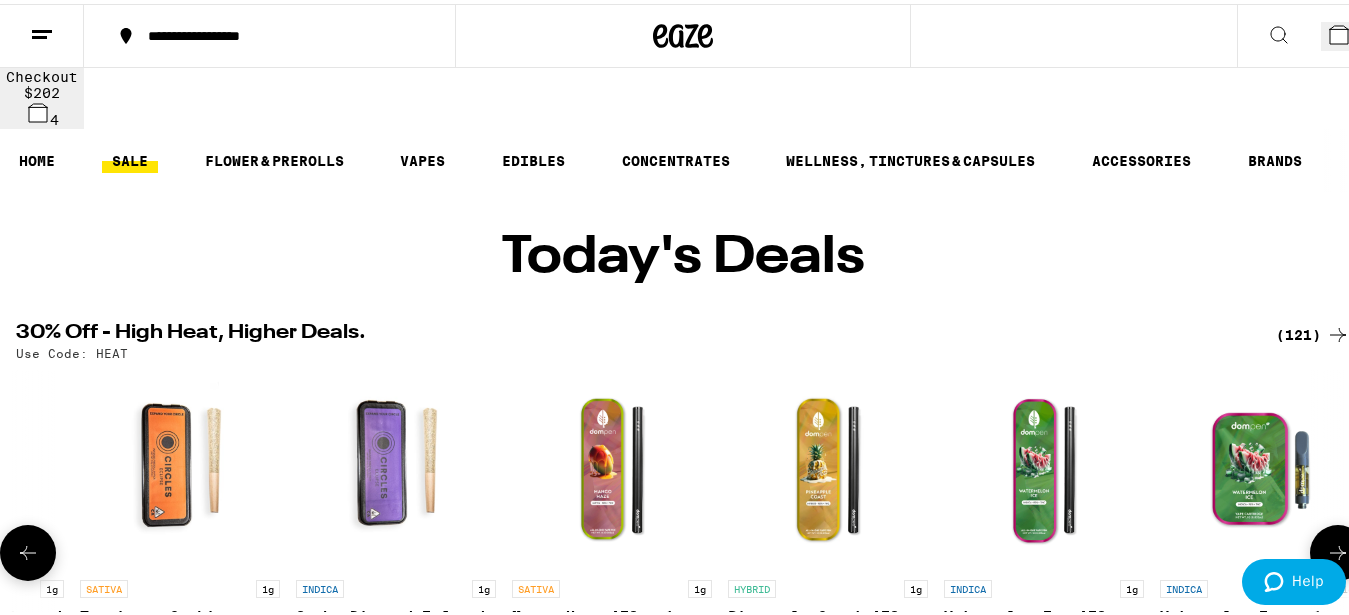 click 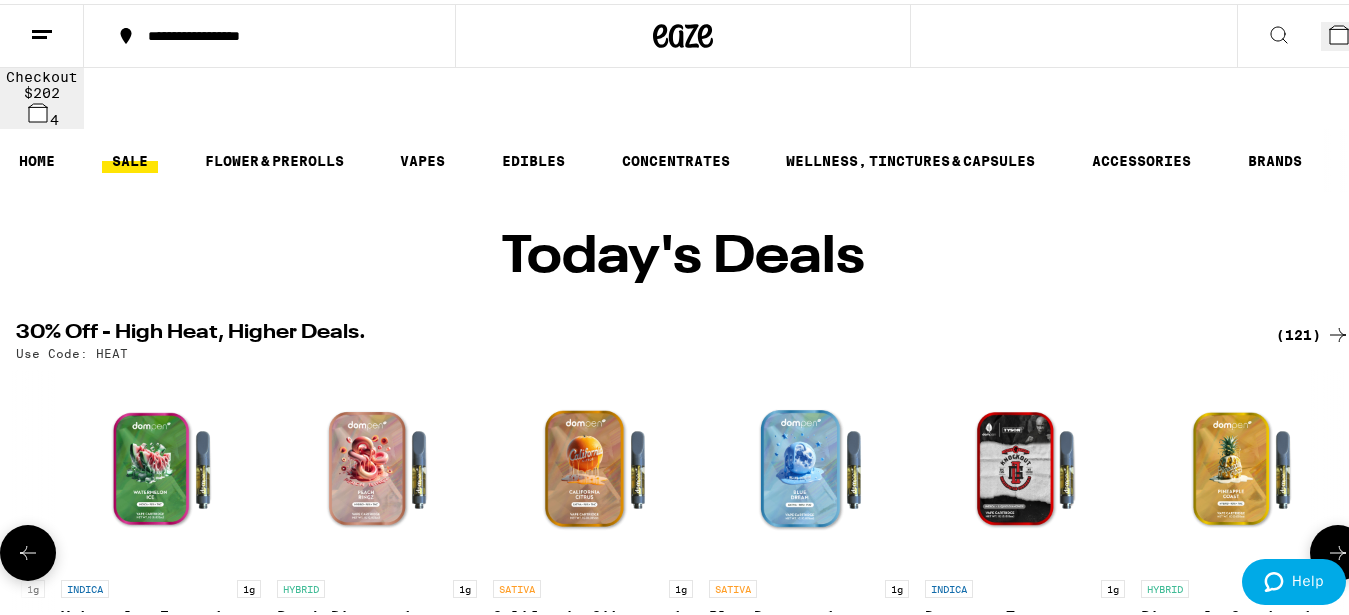 click 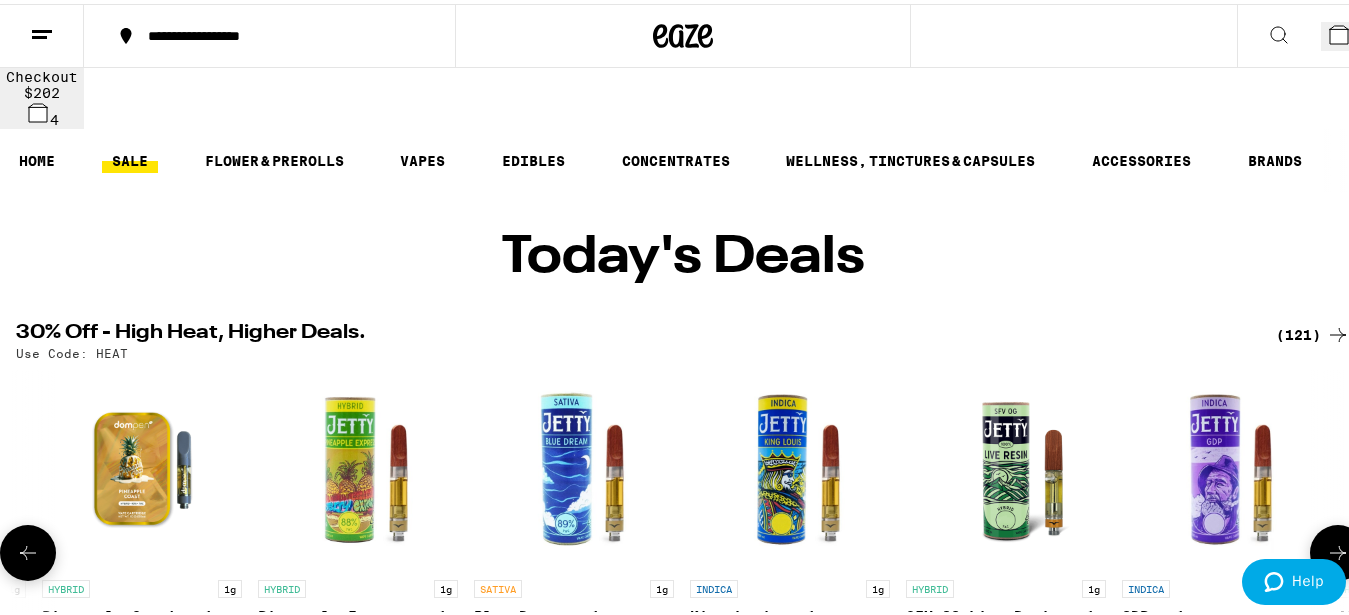 click 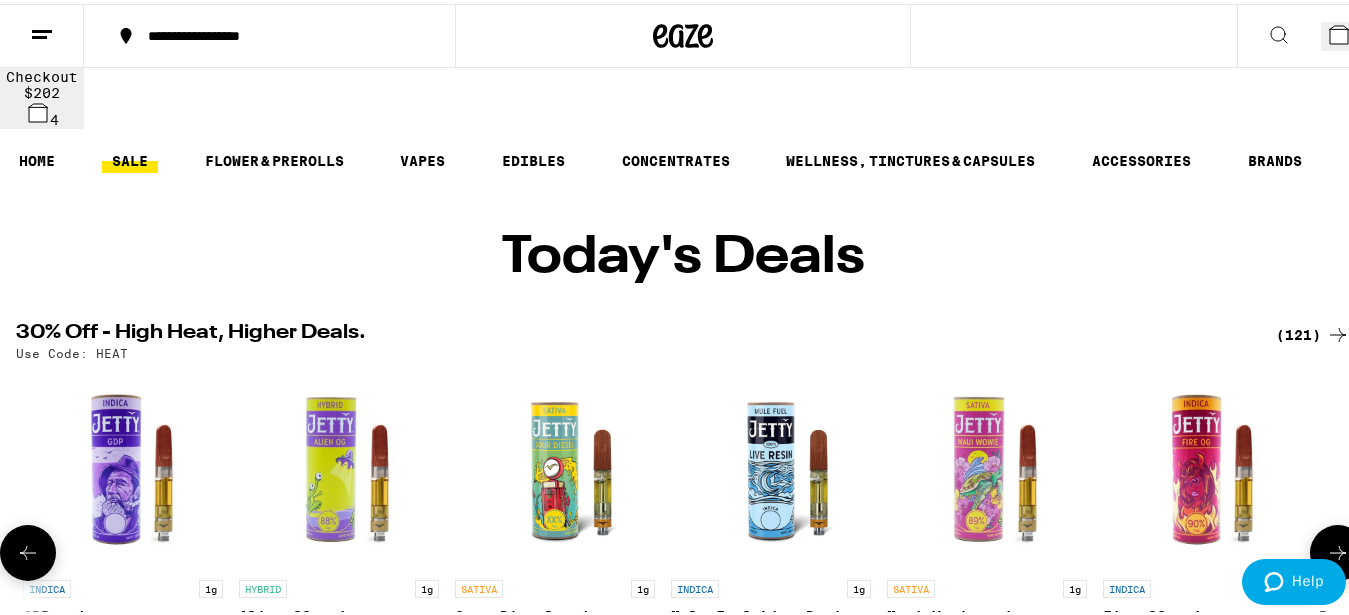 click 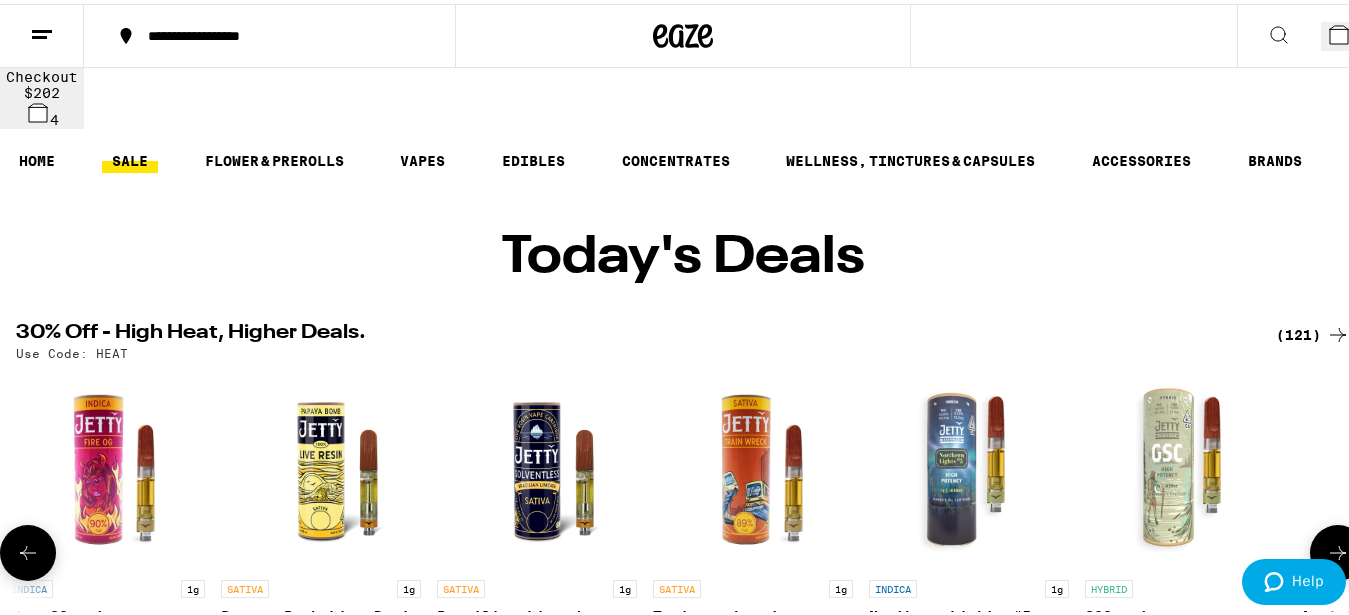 scroll, scrollTop: 0, scrollLeft: 13188, axis: horizontal 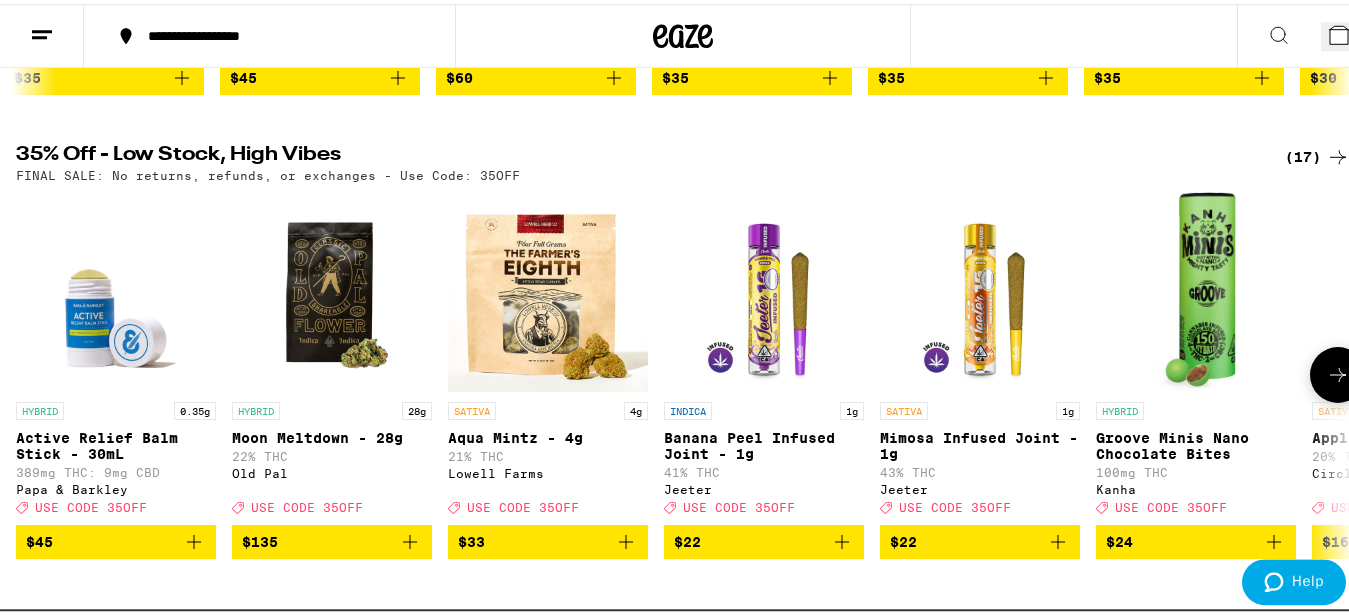 click at bounding box center (1338, 371) 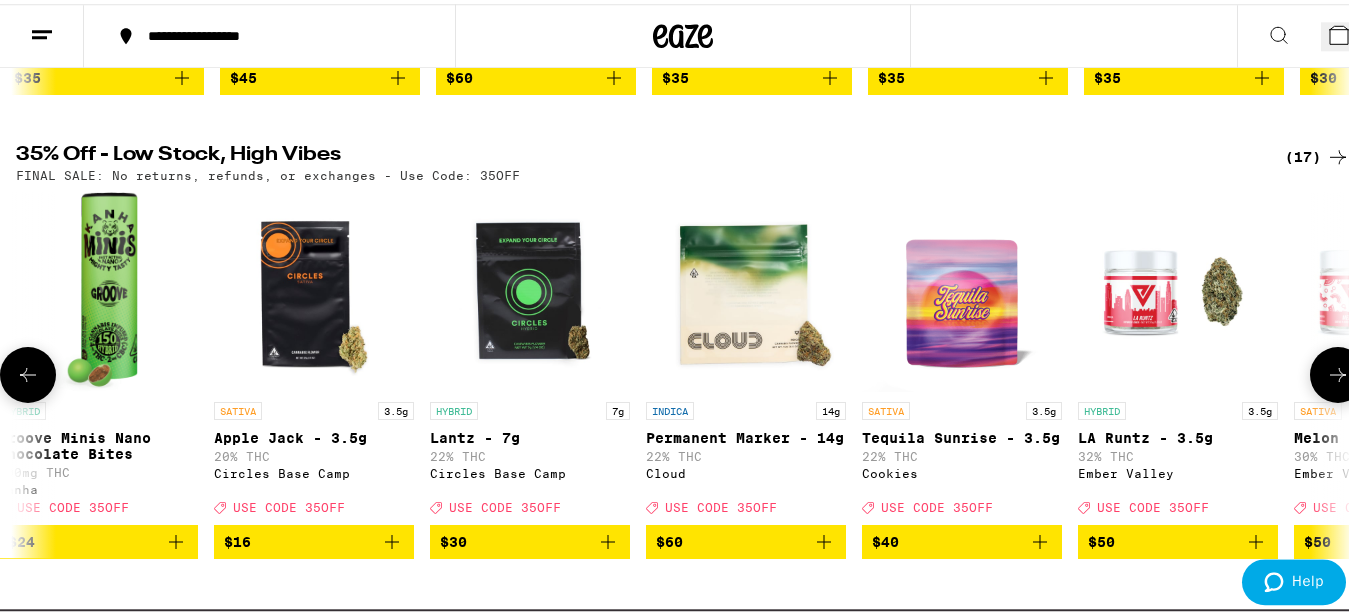 scroll, scrollTop: 0, scrollLeft: 1099, axis: horizontal 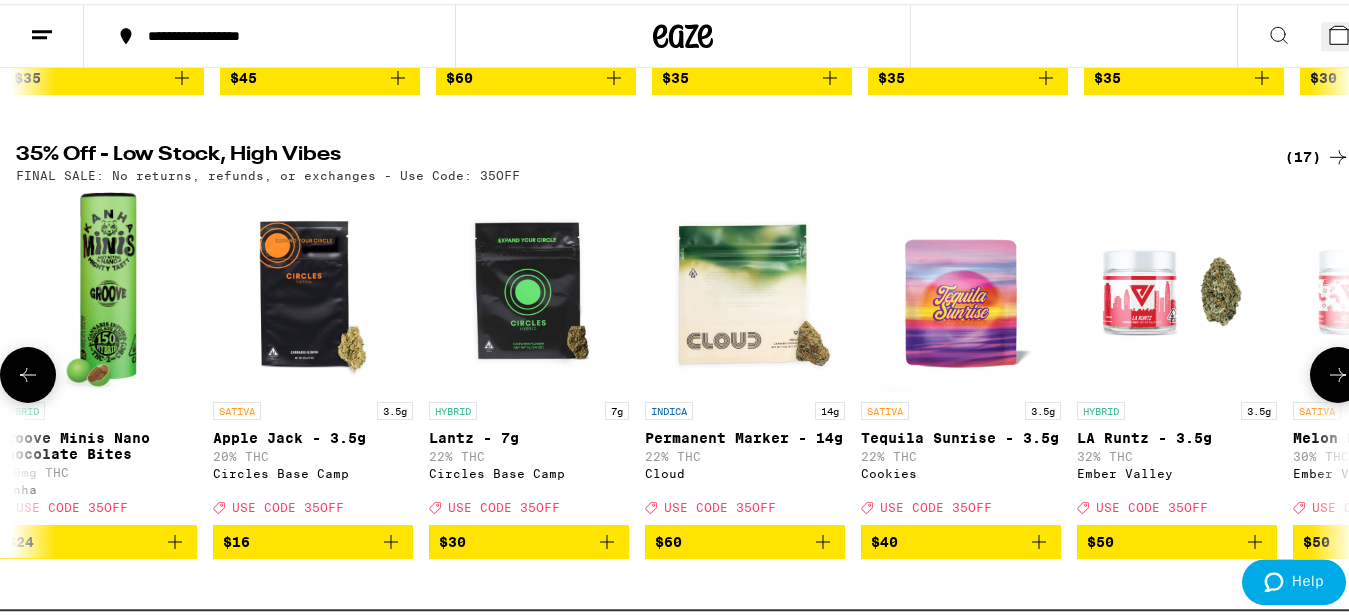 click at bounding box center (1338, 371) 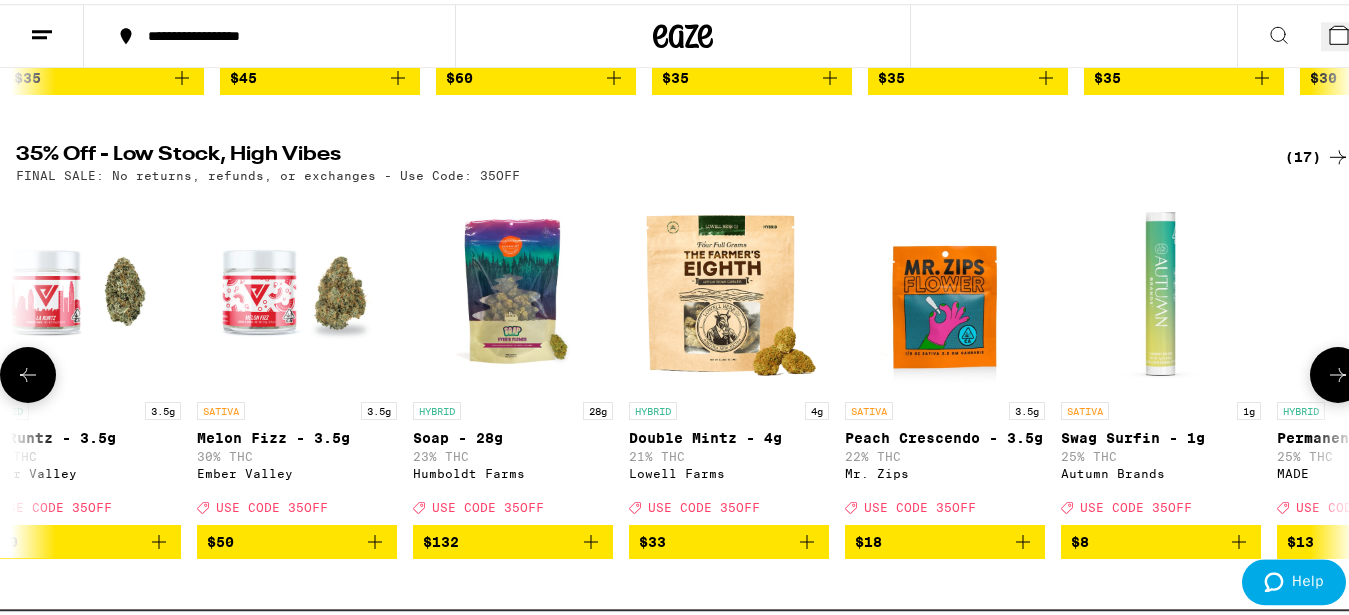 scroll, scrollTop: 0, scrollLeft: 2198, axis: horizontal 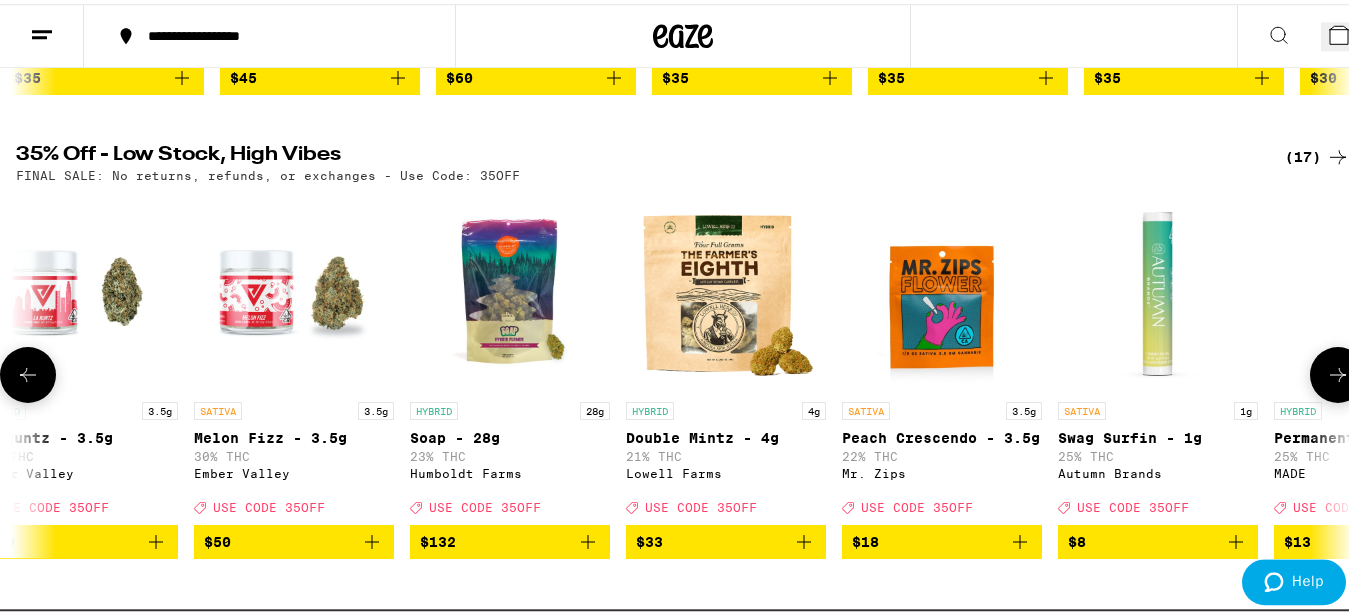 click at bounding box center [1338, 371] 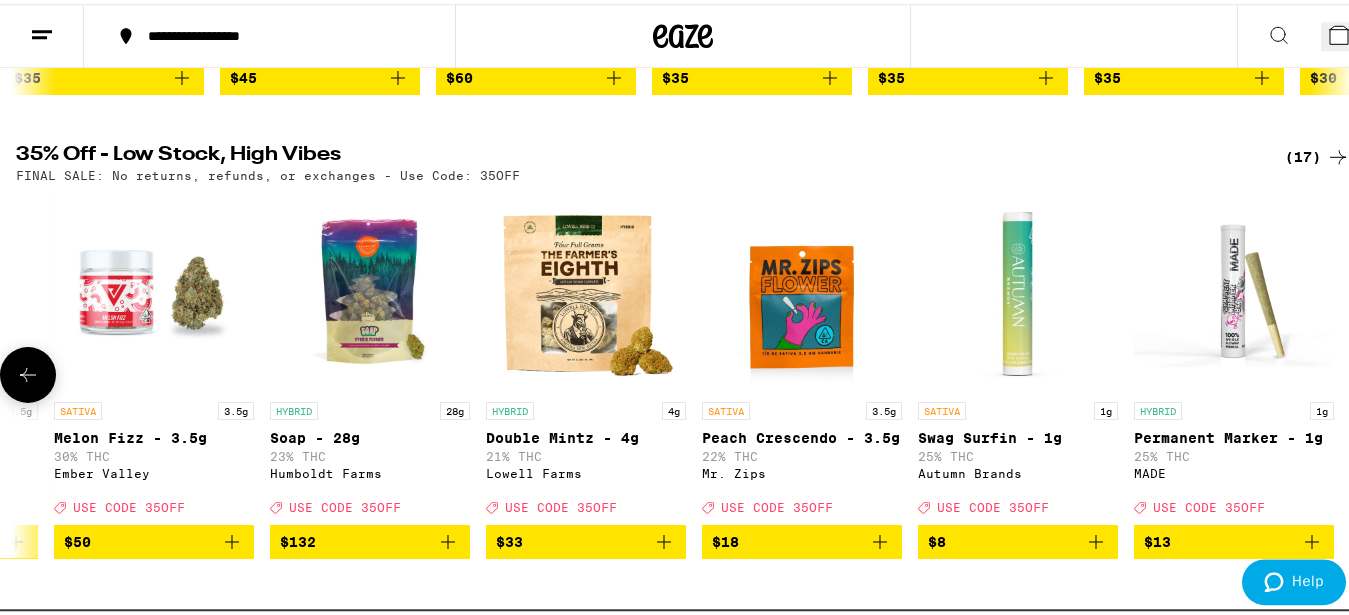 scroll, scrollTop: 0, scrollLeft: 2355, axis: horizontal 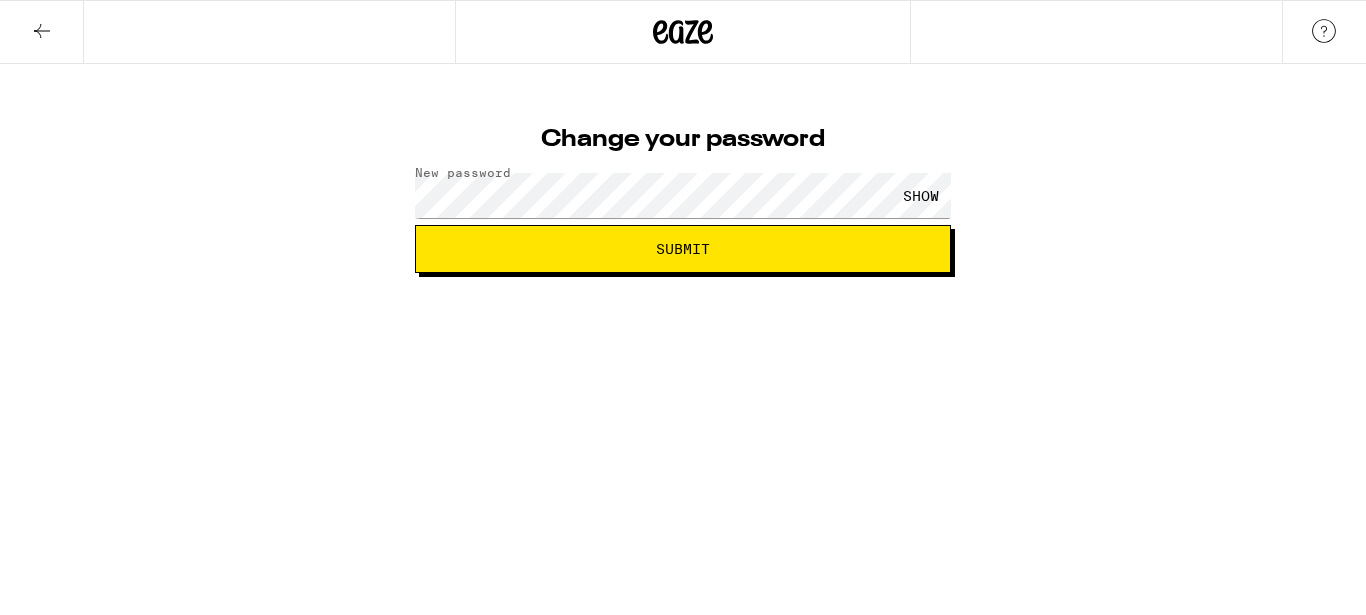 click on "Submit" at bounding box center [683, 249] 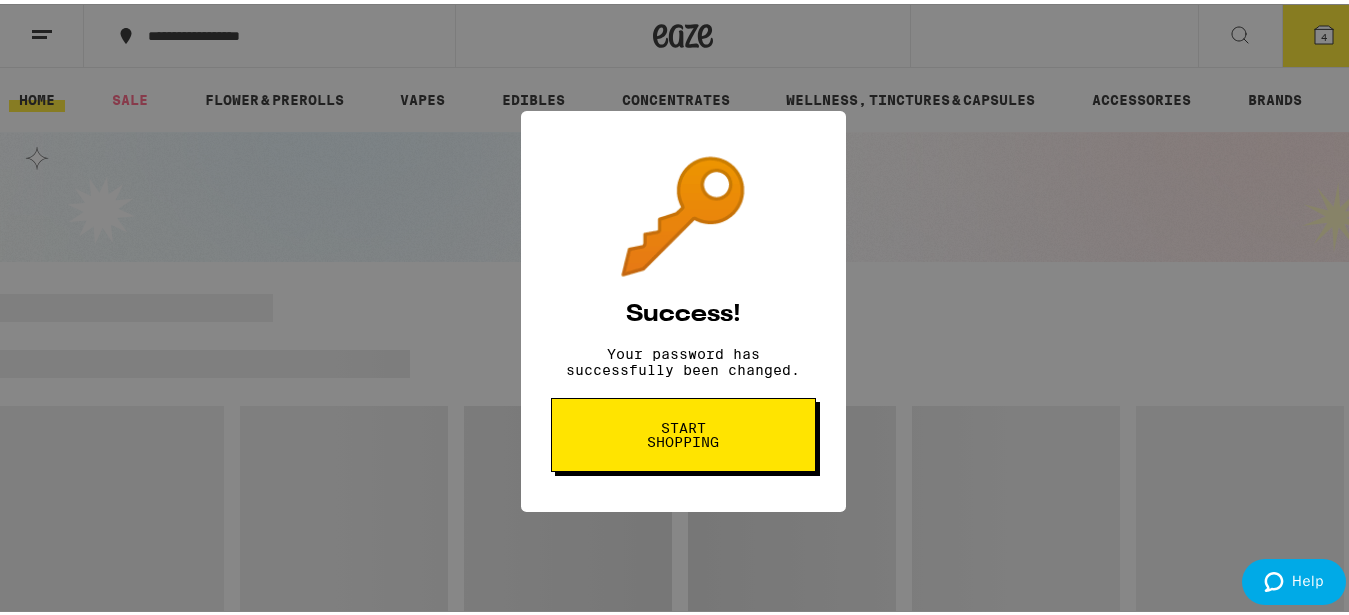 click on "Start shopping" at bounding box center (683, 431) 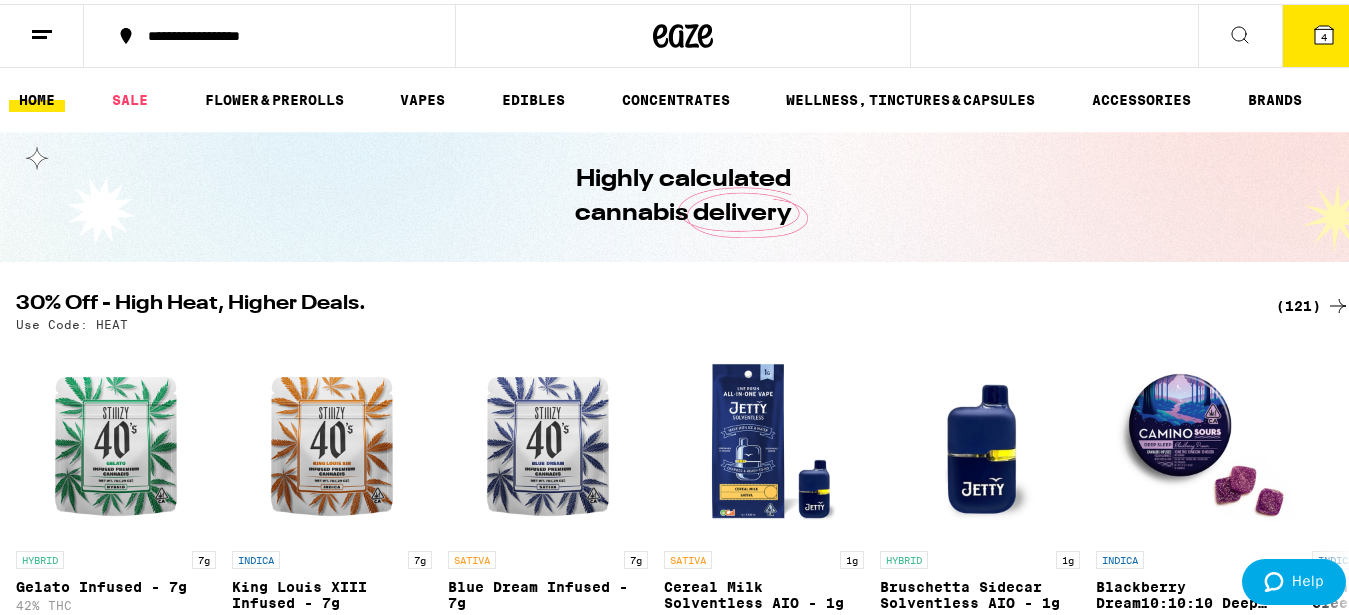 click on "4" at bounding box center (1324, 32) 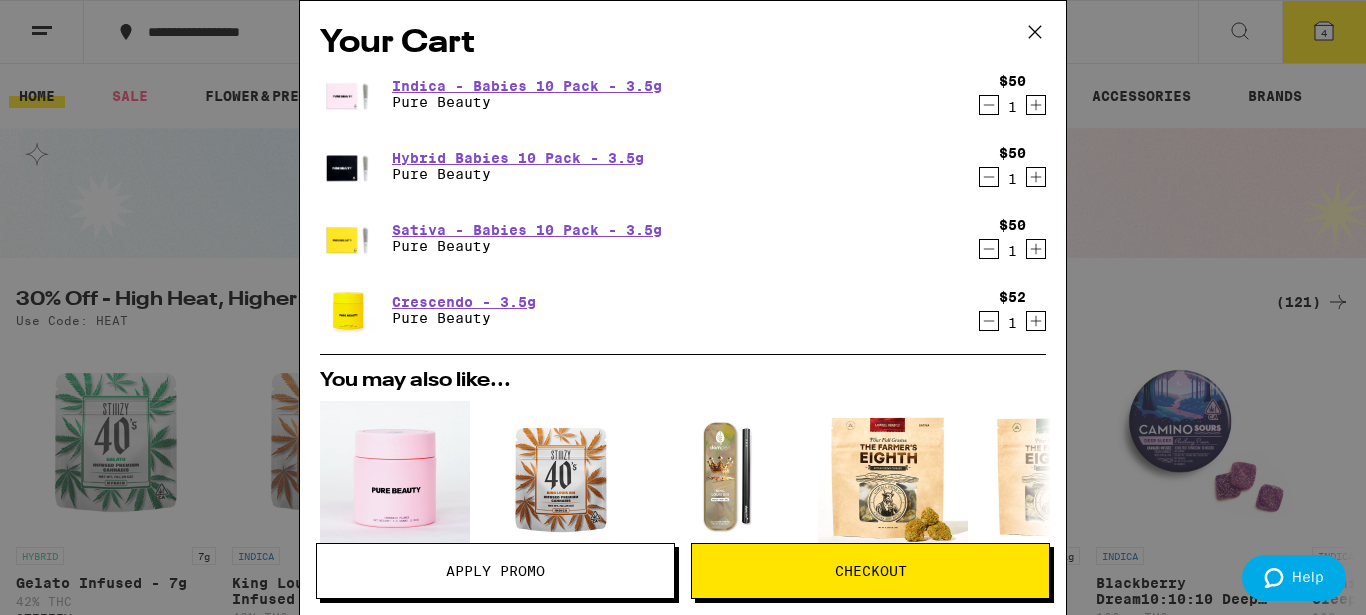 click on "Checkout" at bounding box center (870, 571) 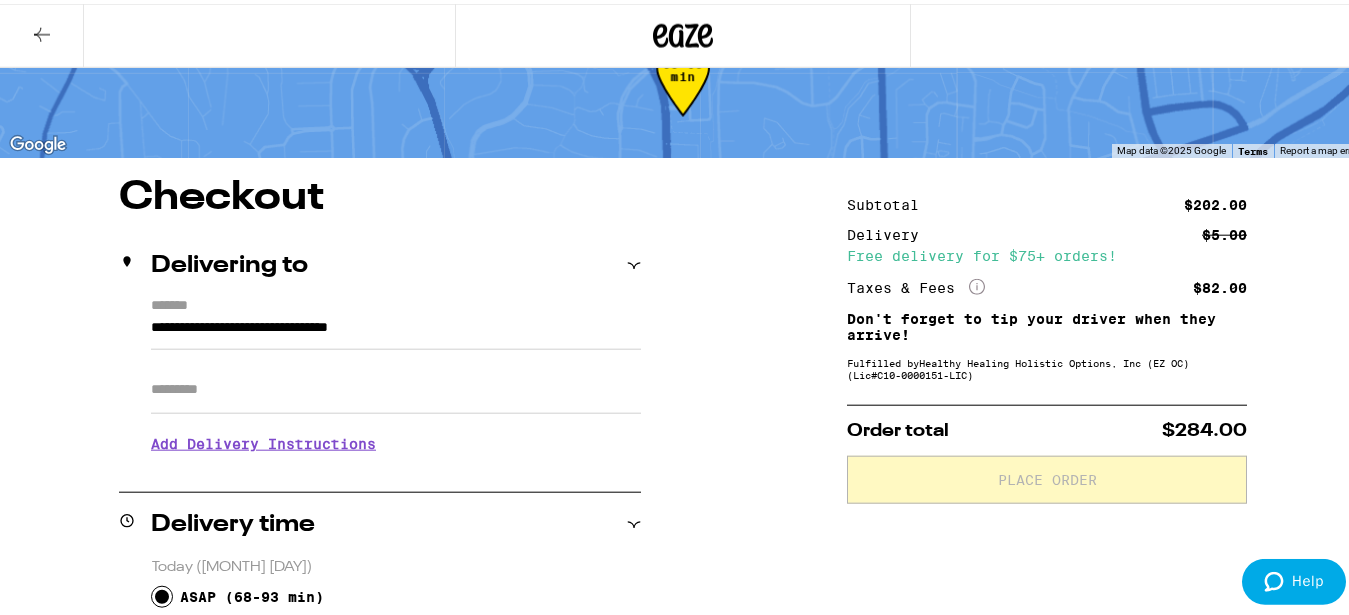 scroll, scrollTop: 61, scrollLeft: 0, axis: vertical 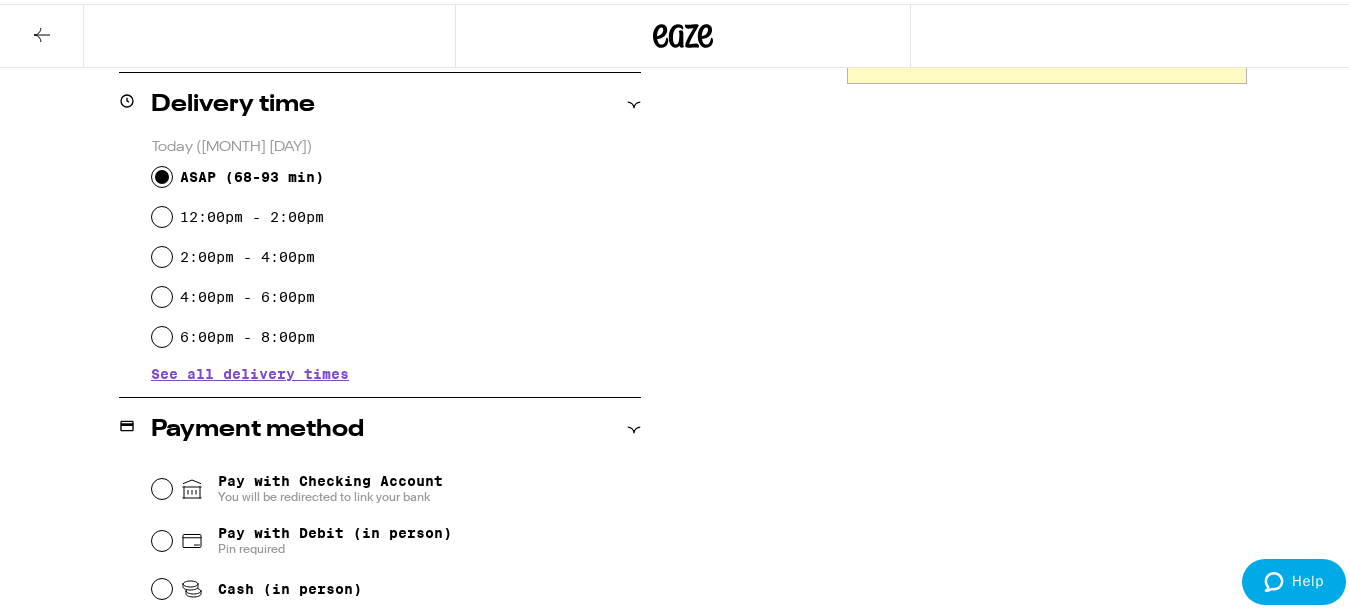click on "4:00pm - 6:00pm" at bounding box center [396, 293] 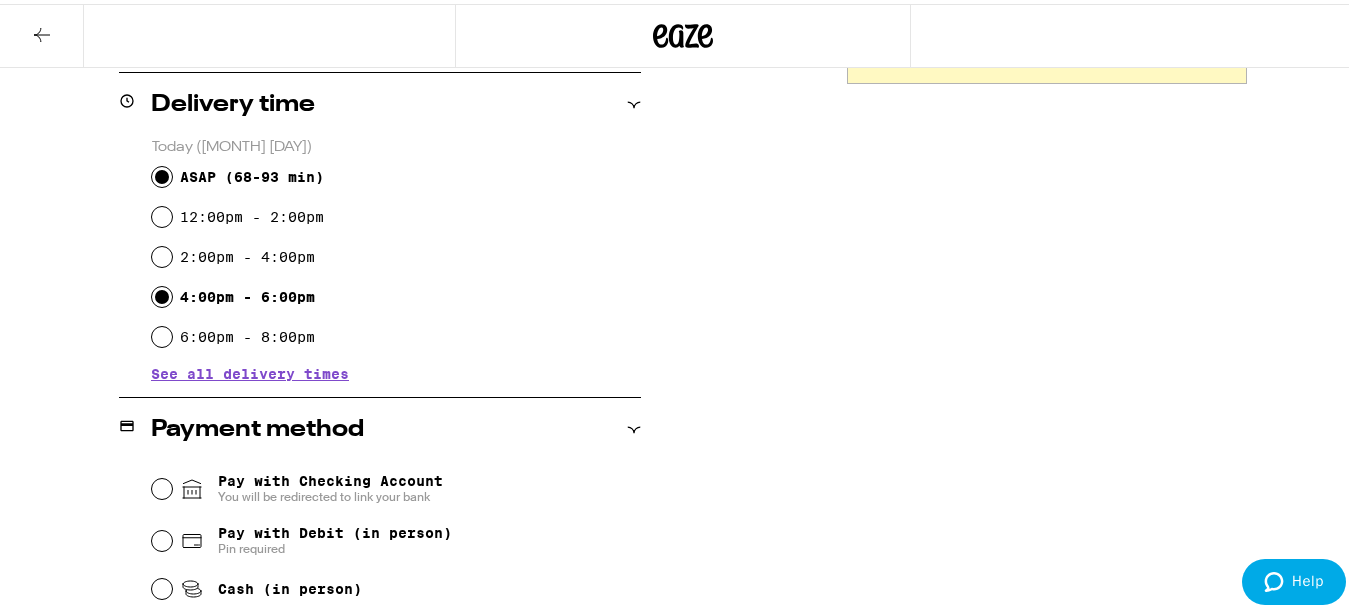 click on "4:00pm - 6:00pm" at bounding box center [162, 293] 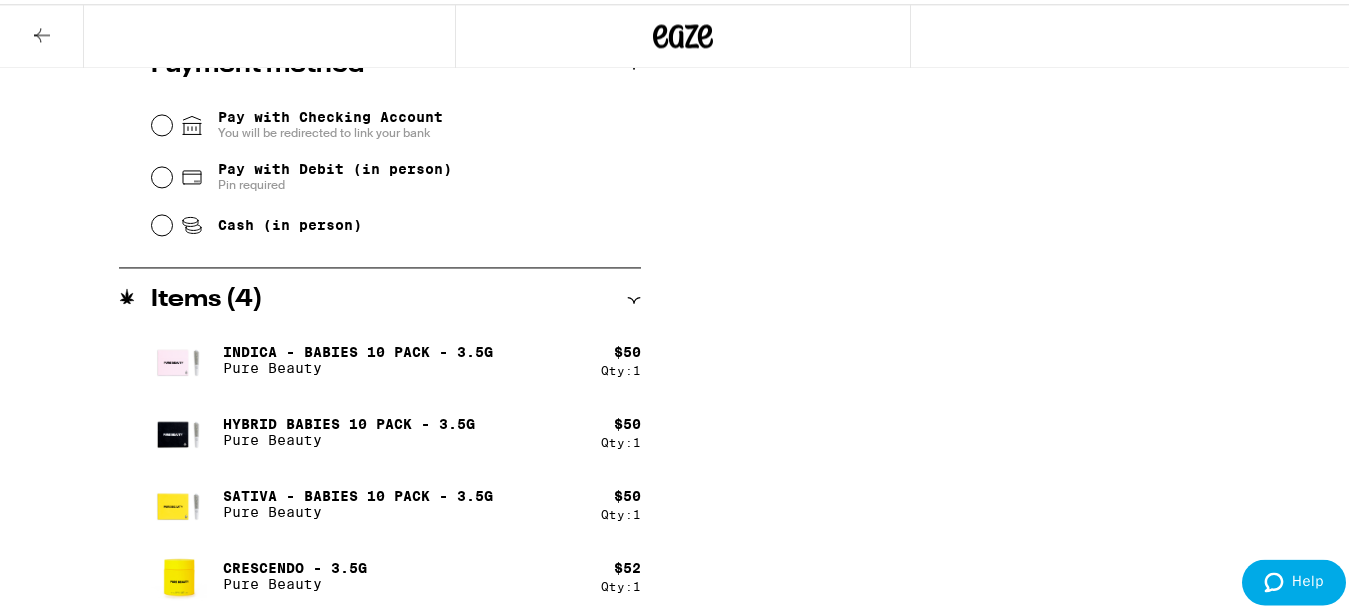 scroll, scrollTop: 854, scrollLeft: 0, axis: vertical 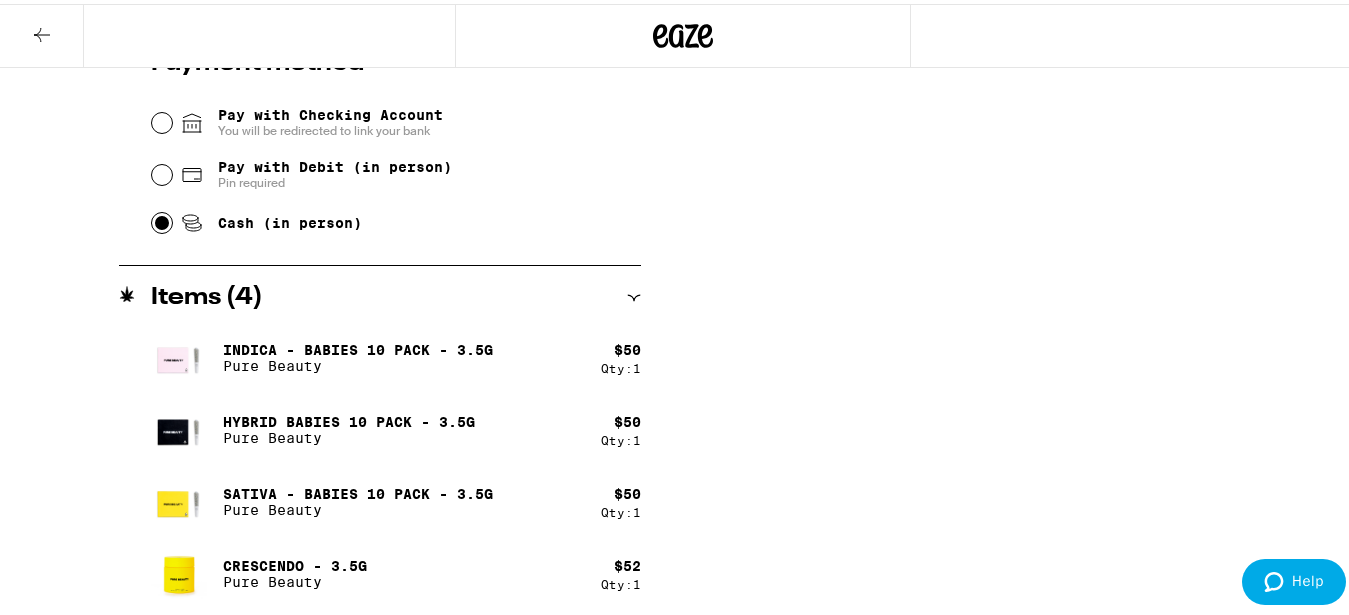 click on "Cash (in person)" at bounding box center (162, 219) 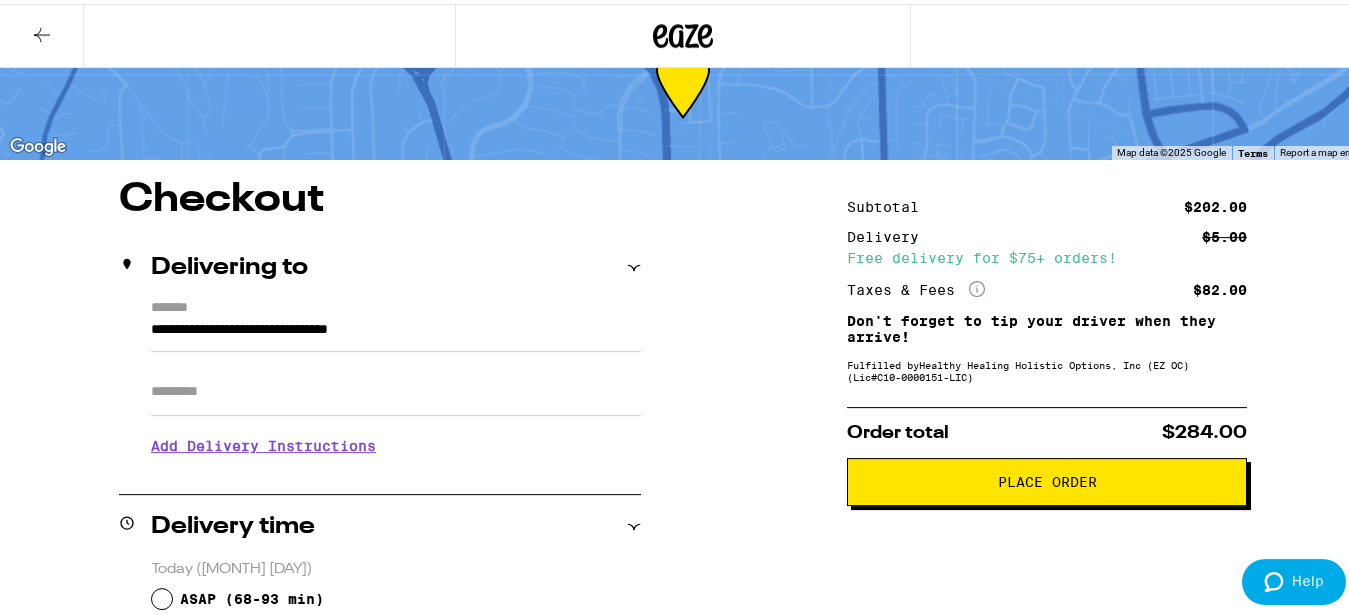 scroll, scrollTop: 63, scrollLeft: 0, axis: vertical 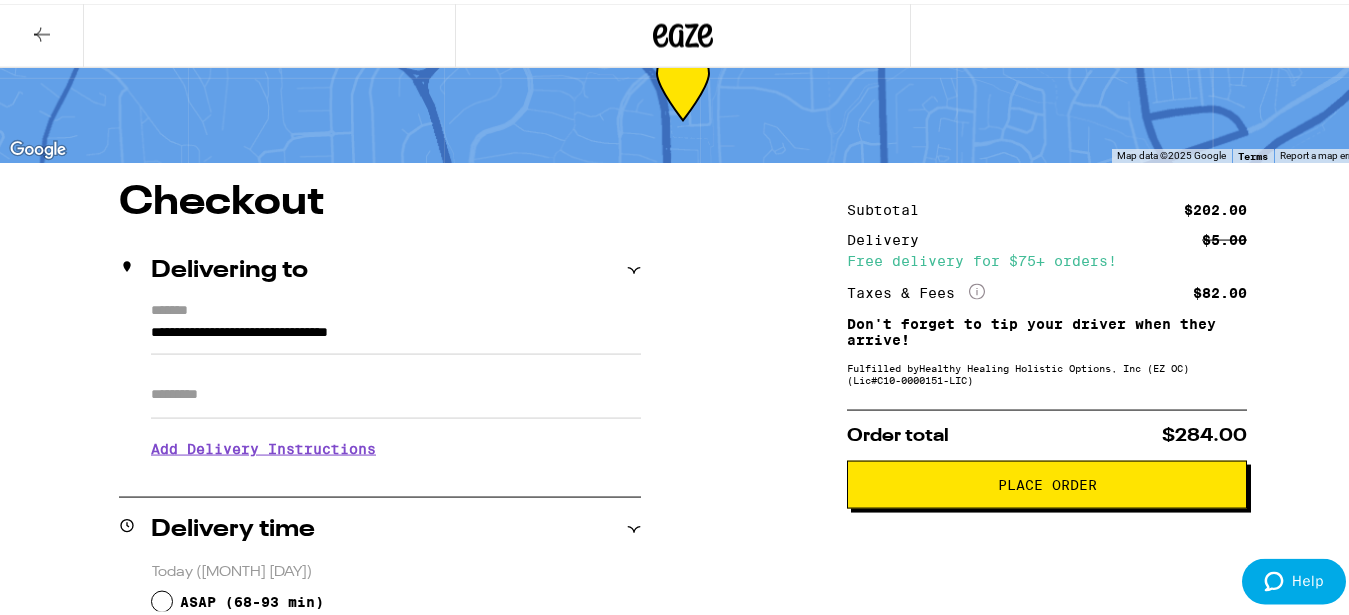 click on "Fulfilled by  Healthy Healing Holistic Options, Inc (EZ OC) (Lic#  C10-0000151-LIC )" at bounding box center [1047, 370] 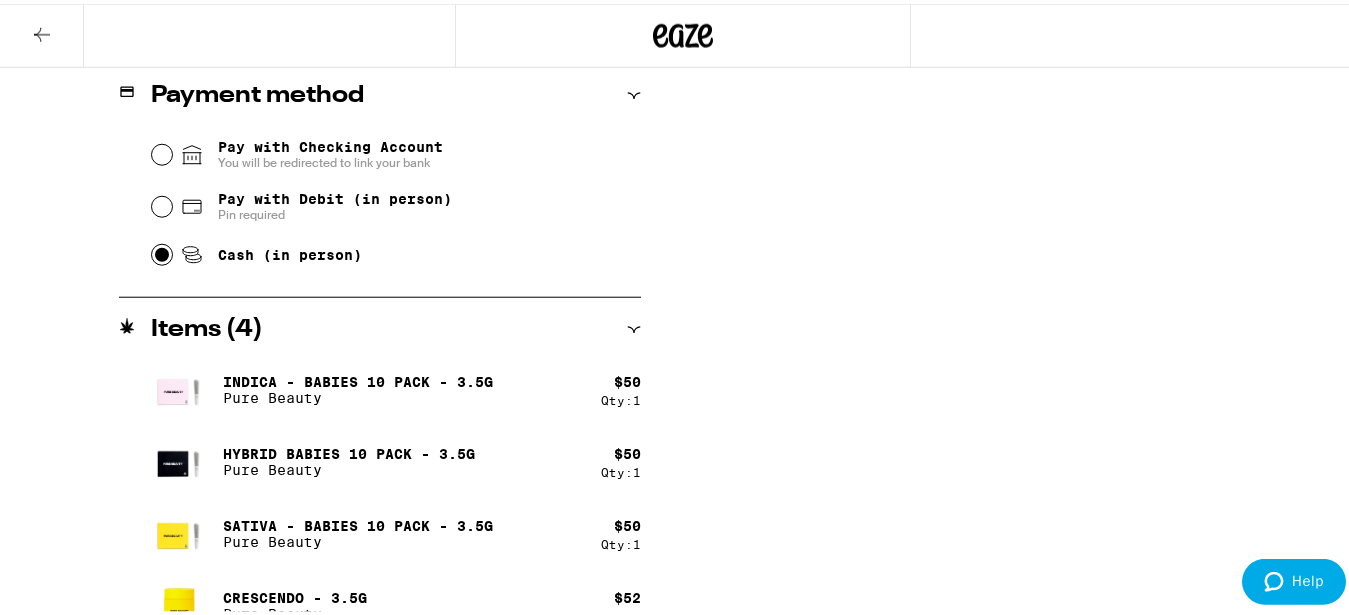 scroll, scrollTop: 854, scrollLeft: 0, axis: vertical 